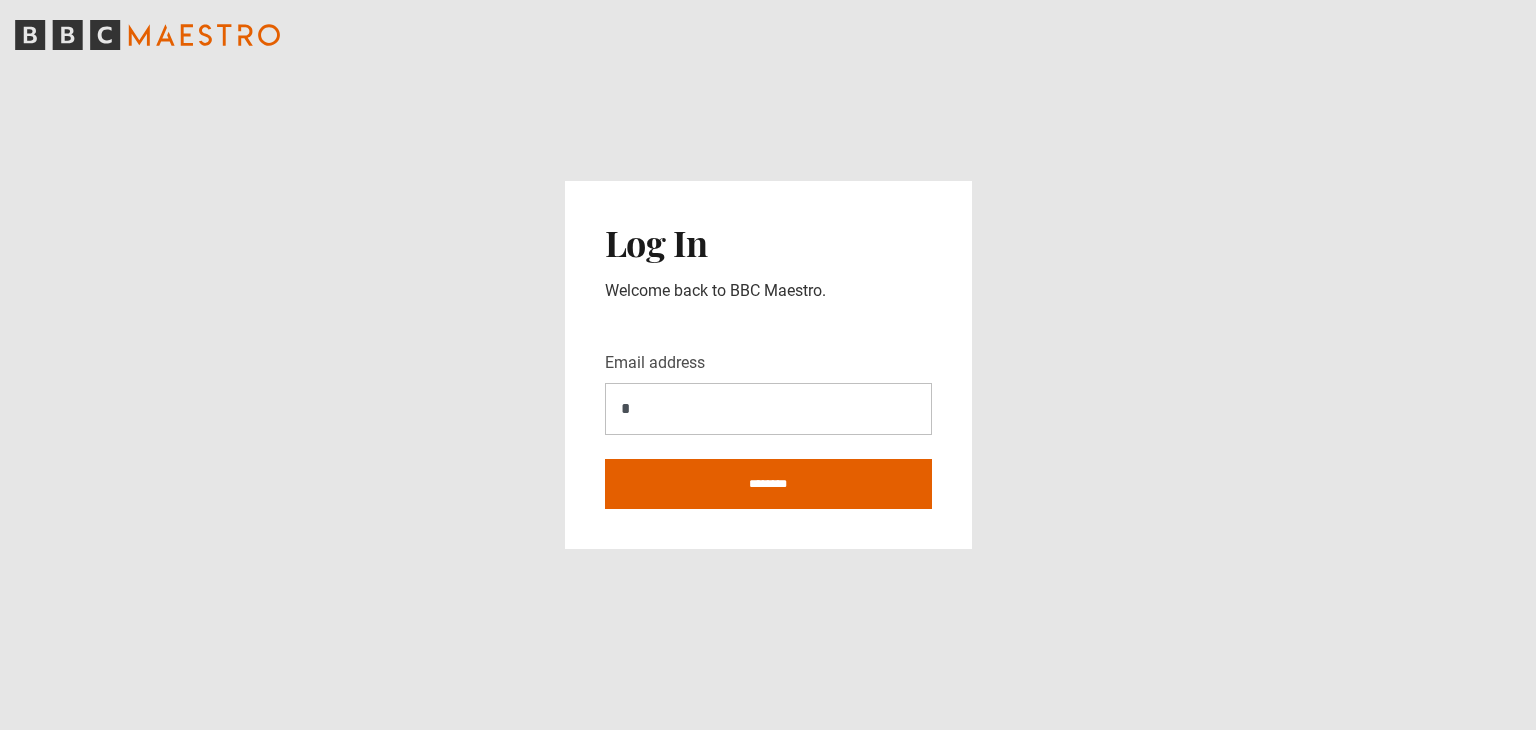 scroll, scrollTop: 0, scrollLeft: 0, axis: both 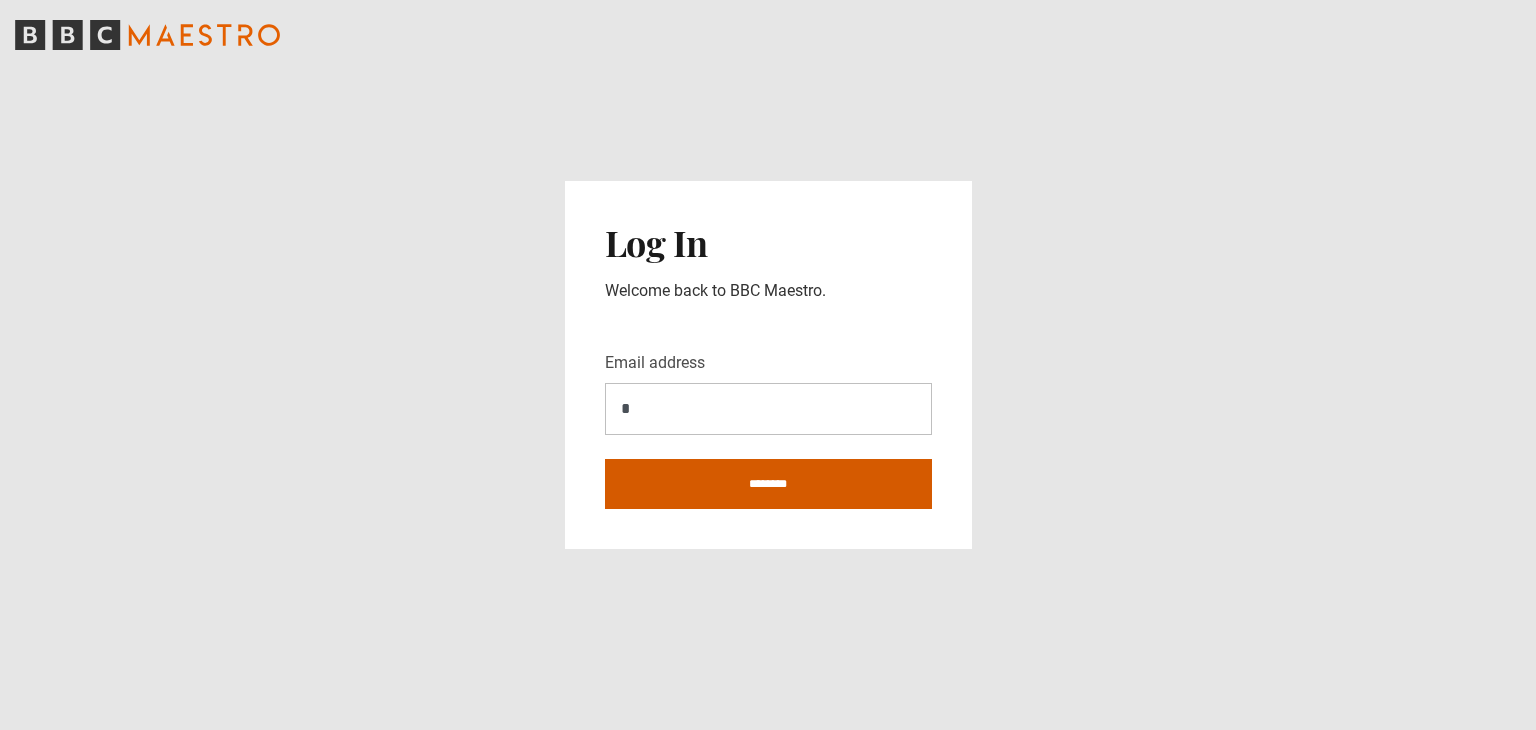 type on "**********" 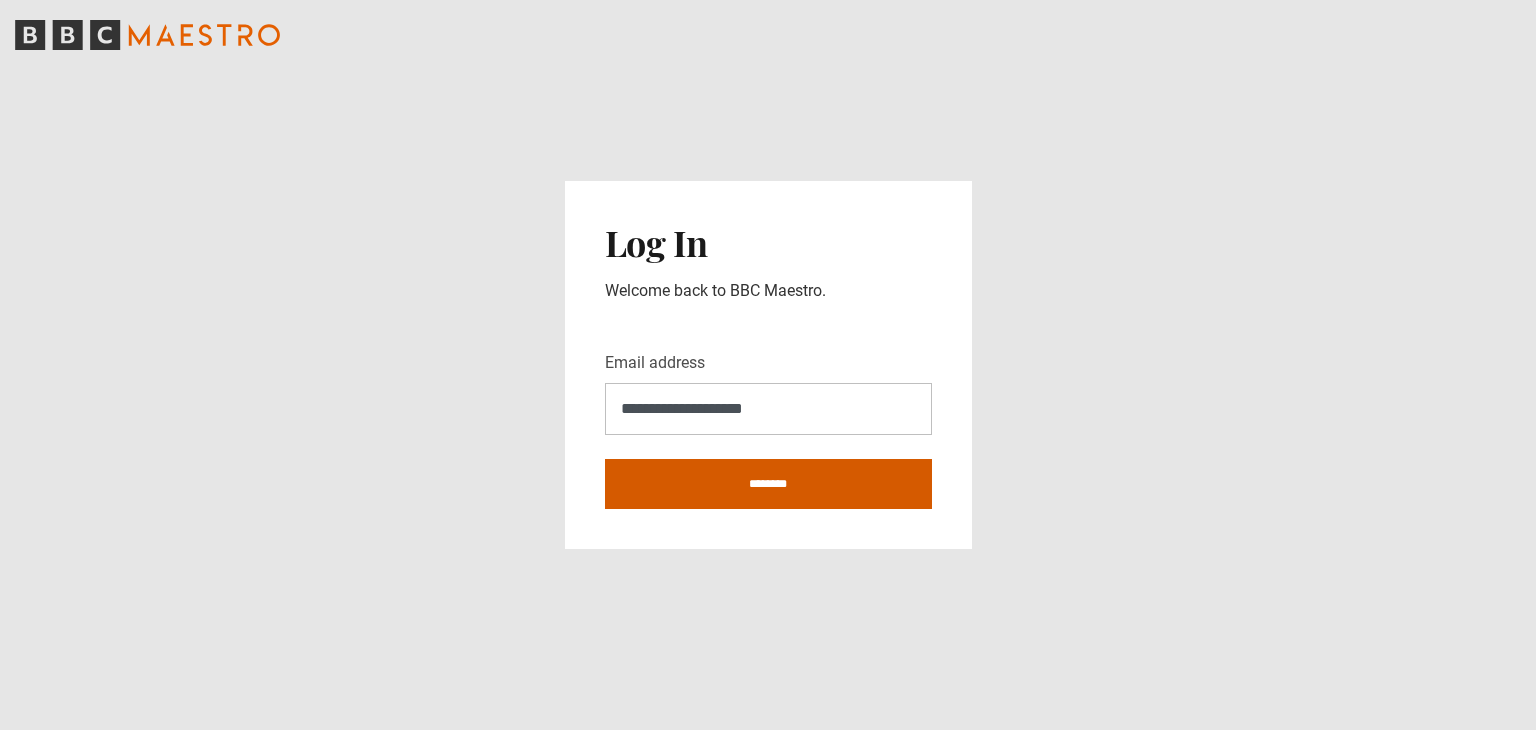 click on "********" at bounding box center [768, 484] 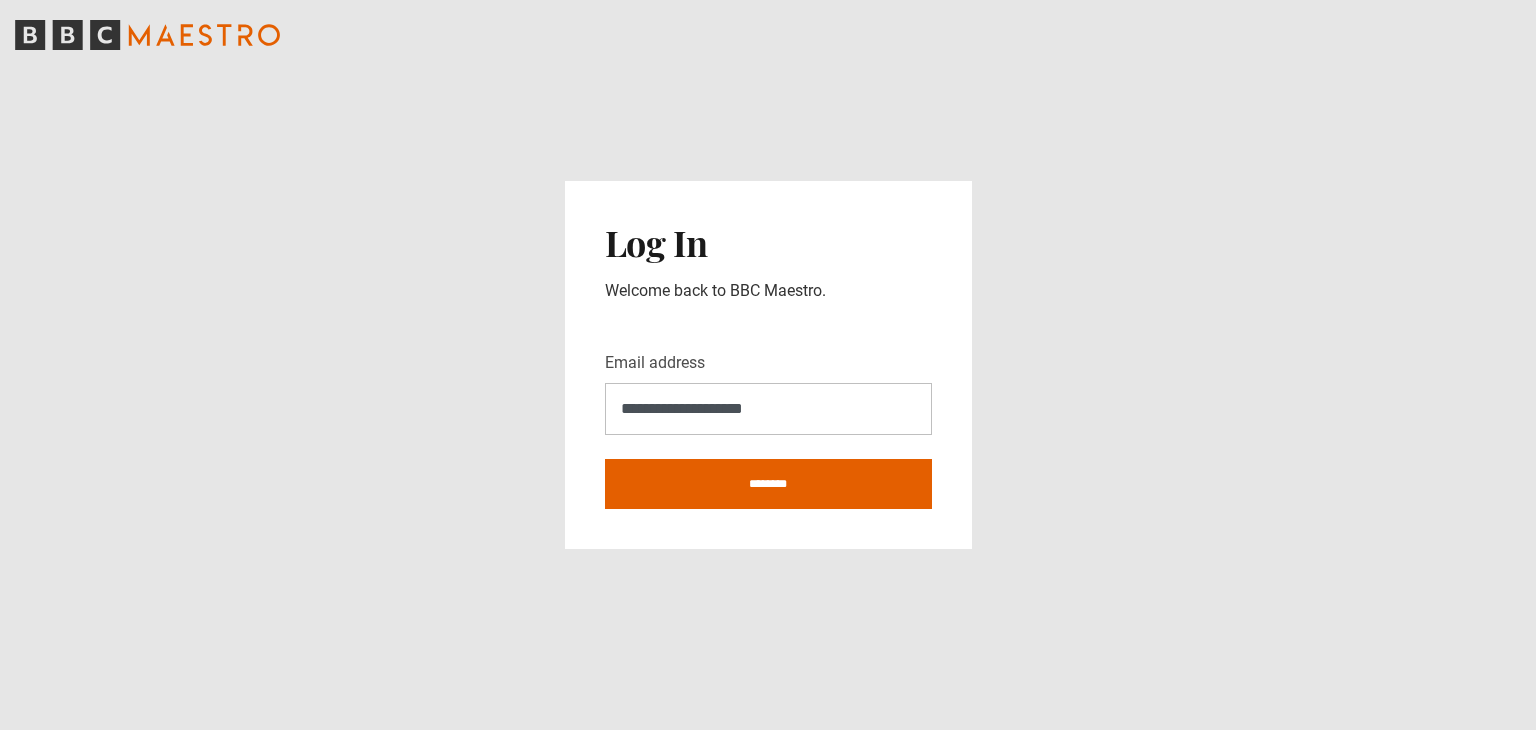 type on "**********" 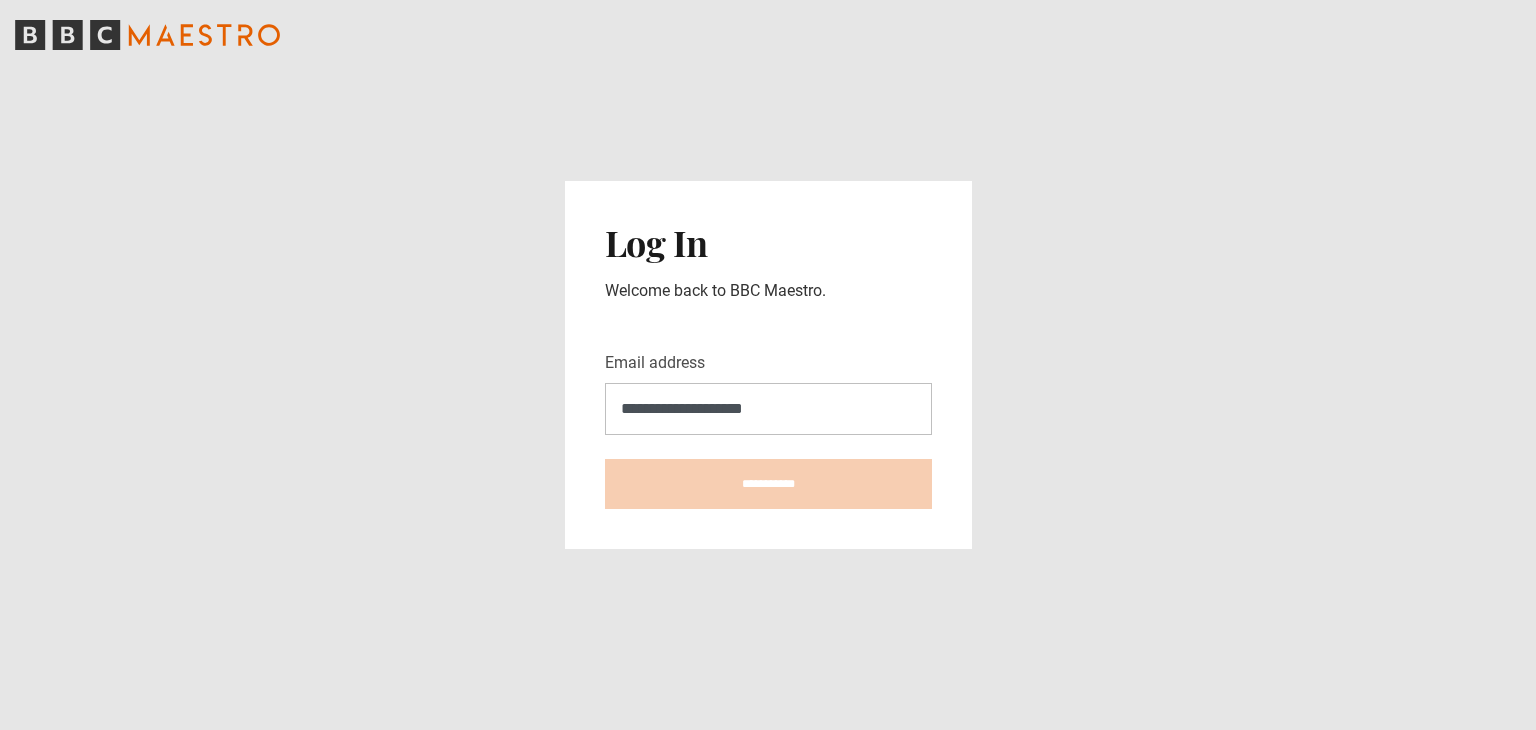 scroll, scrollTop: 0, scrollLeft: 0, axis: both 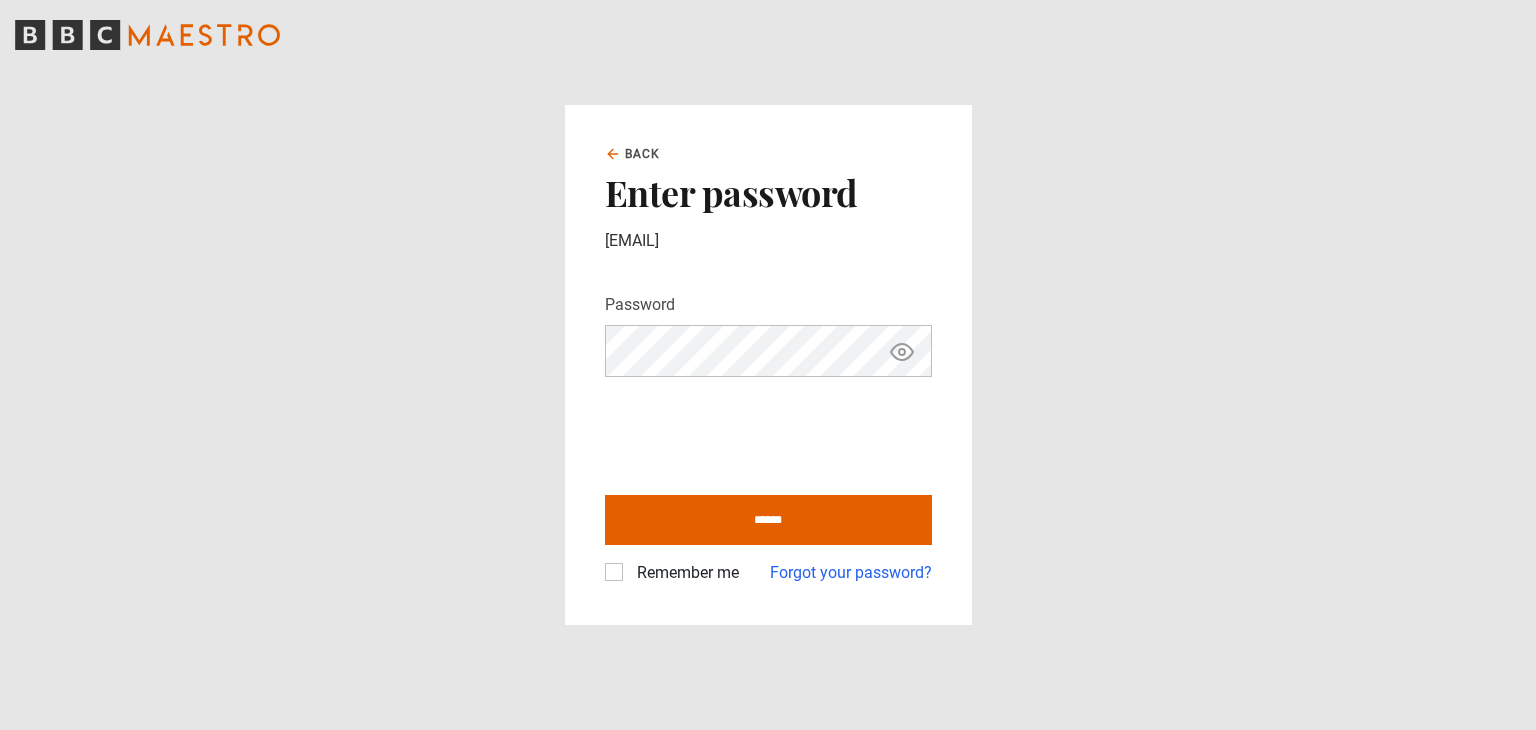 click on "Remember me" at bounding box center (684, 573) 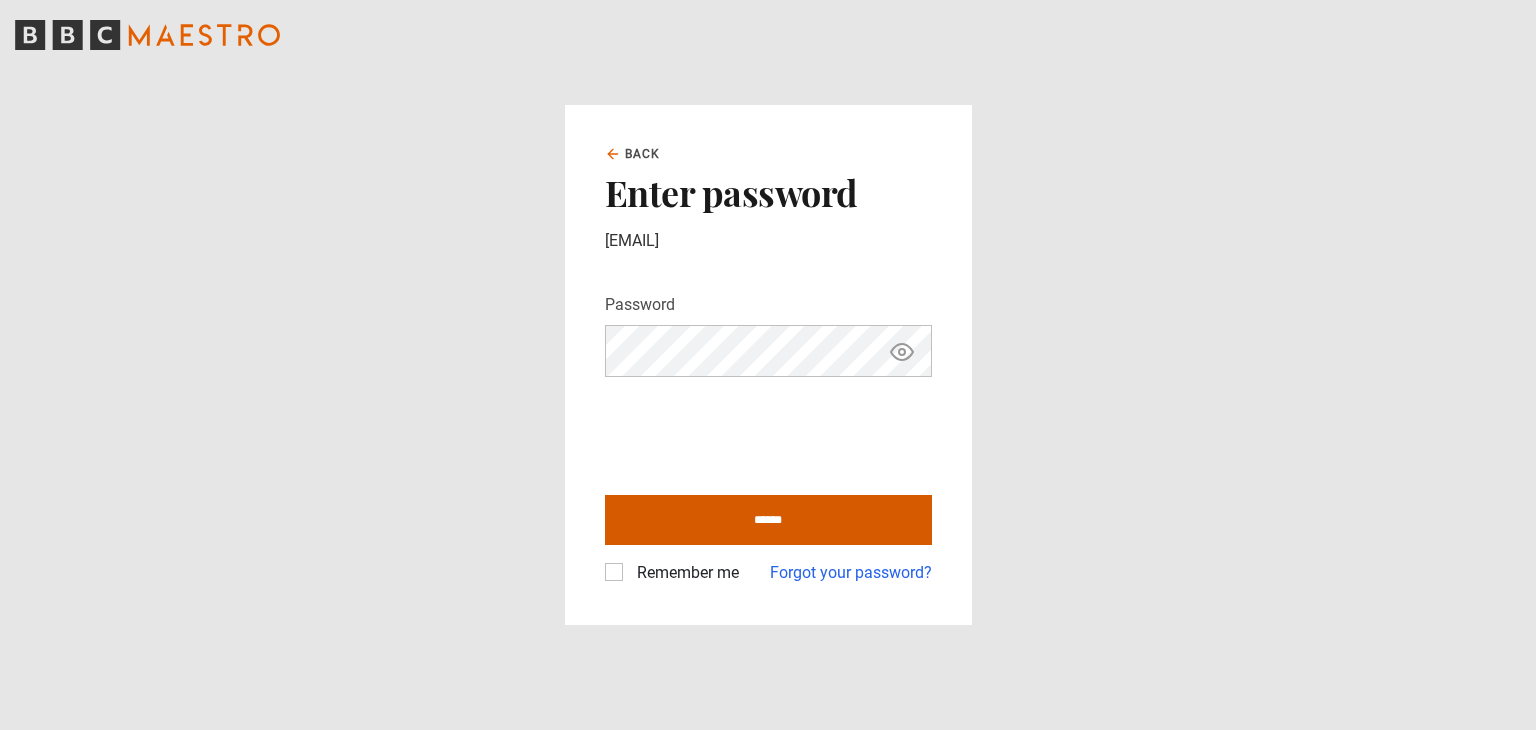 click on "******" at bounding box center (768, 520) 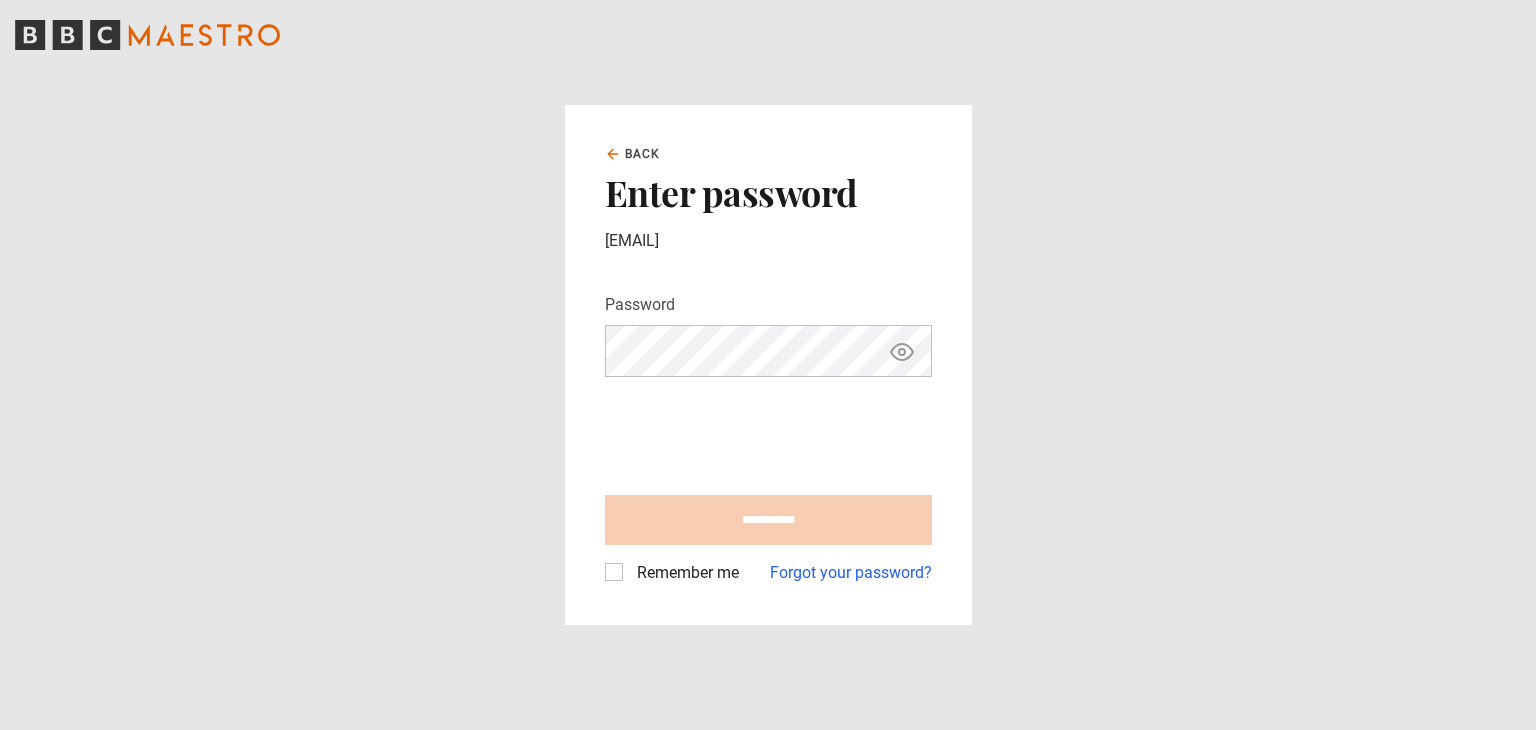 type on "**********" 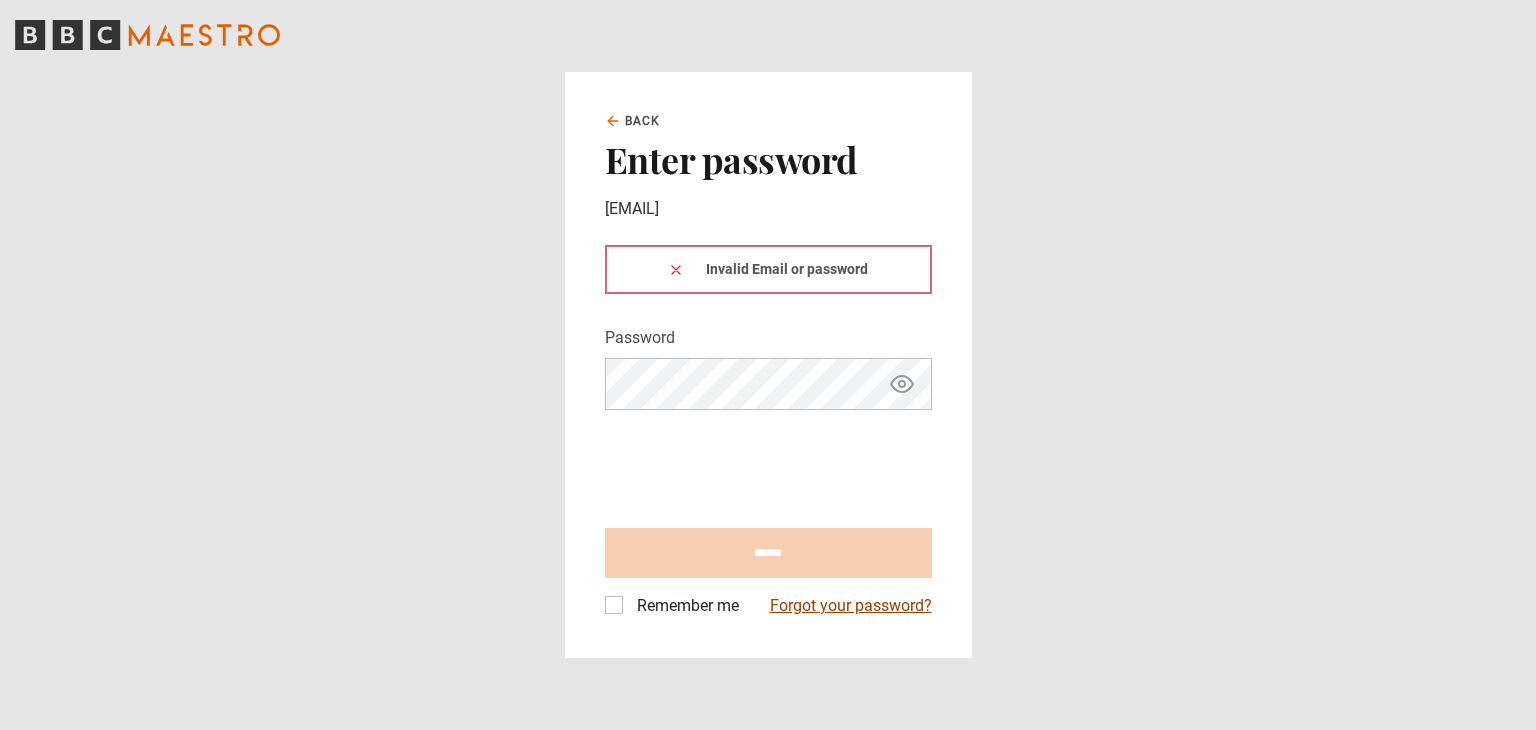 scroll, scrollTop: 0, scrollLeft: 0, axis: both 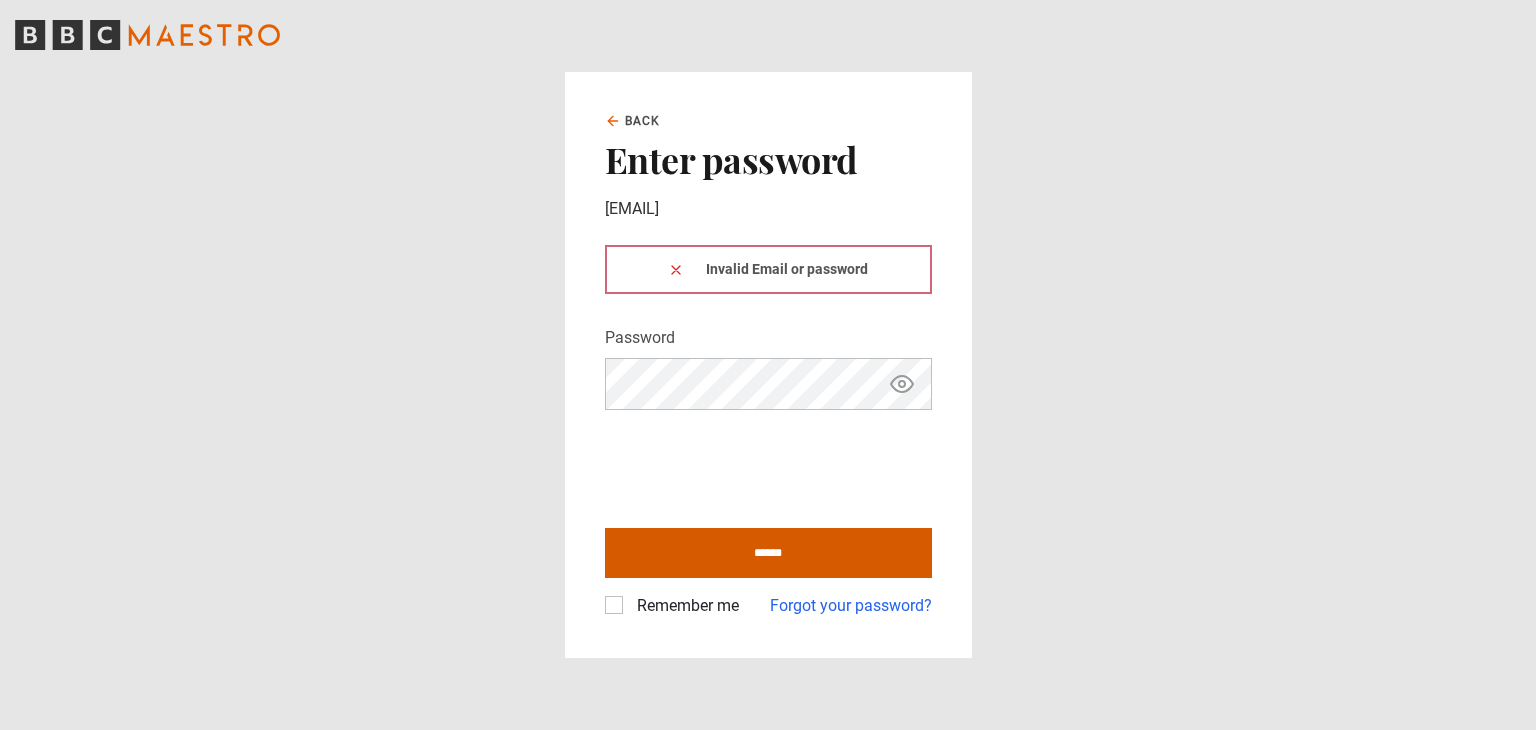 click on "******" at bounding box center [768, 553] 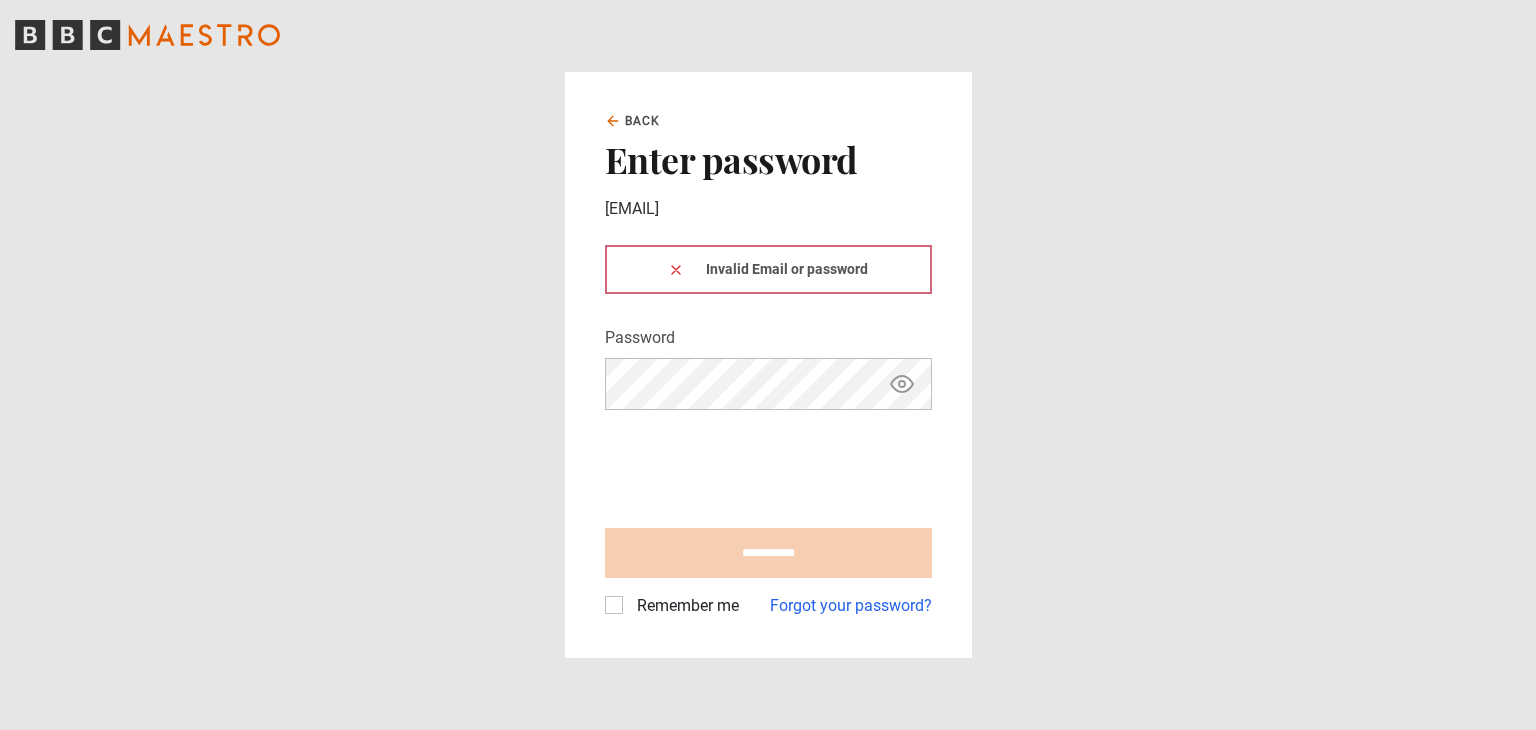 type on "**********" 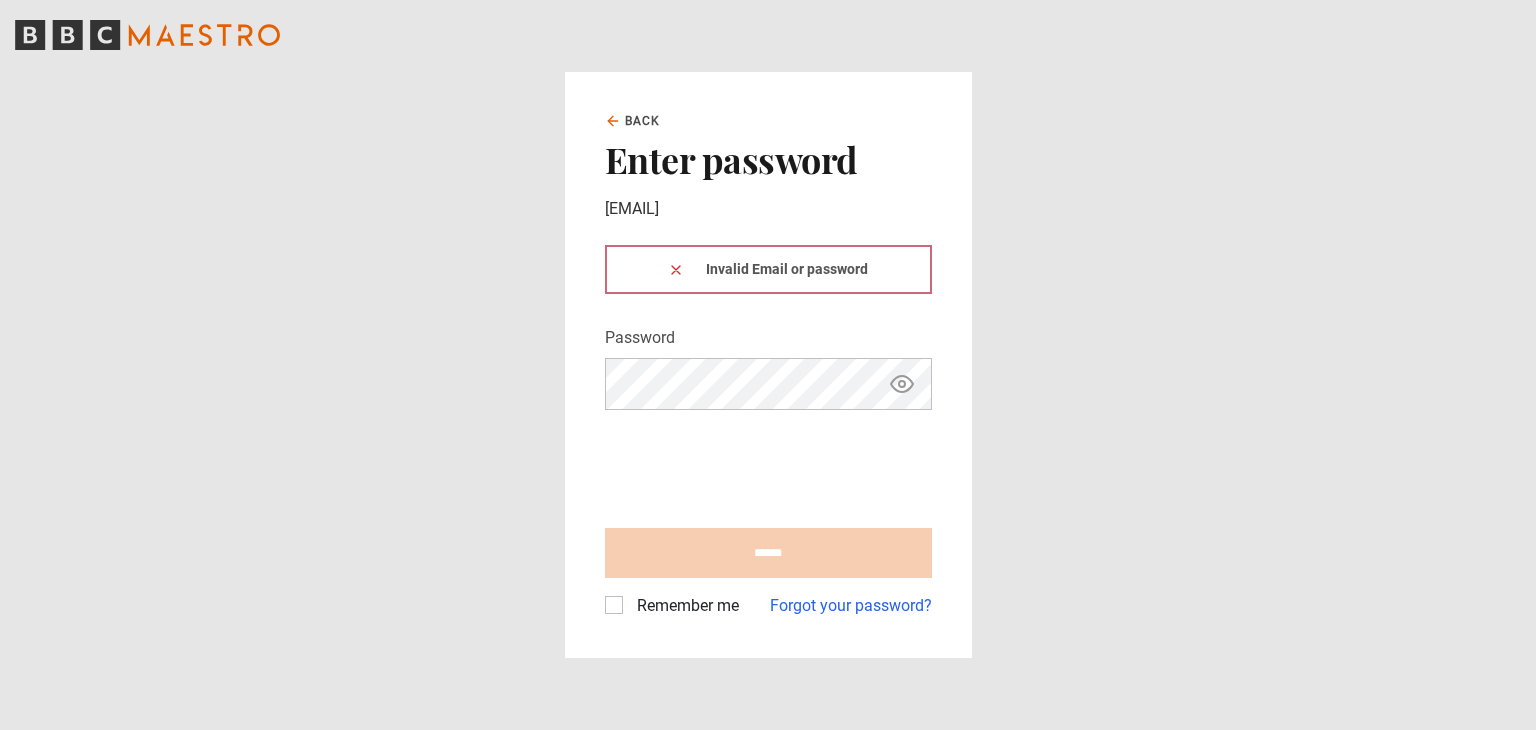 scroll, scrollTop: 0, scrollLeft: 0, axis: both 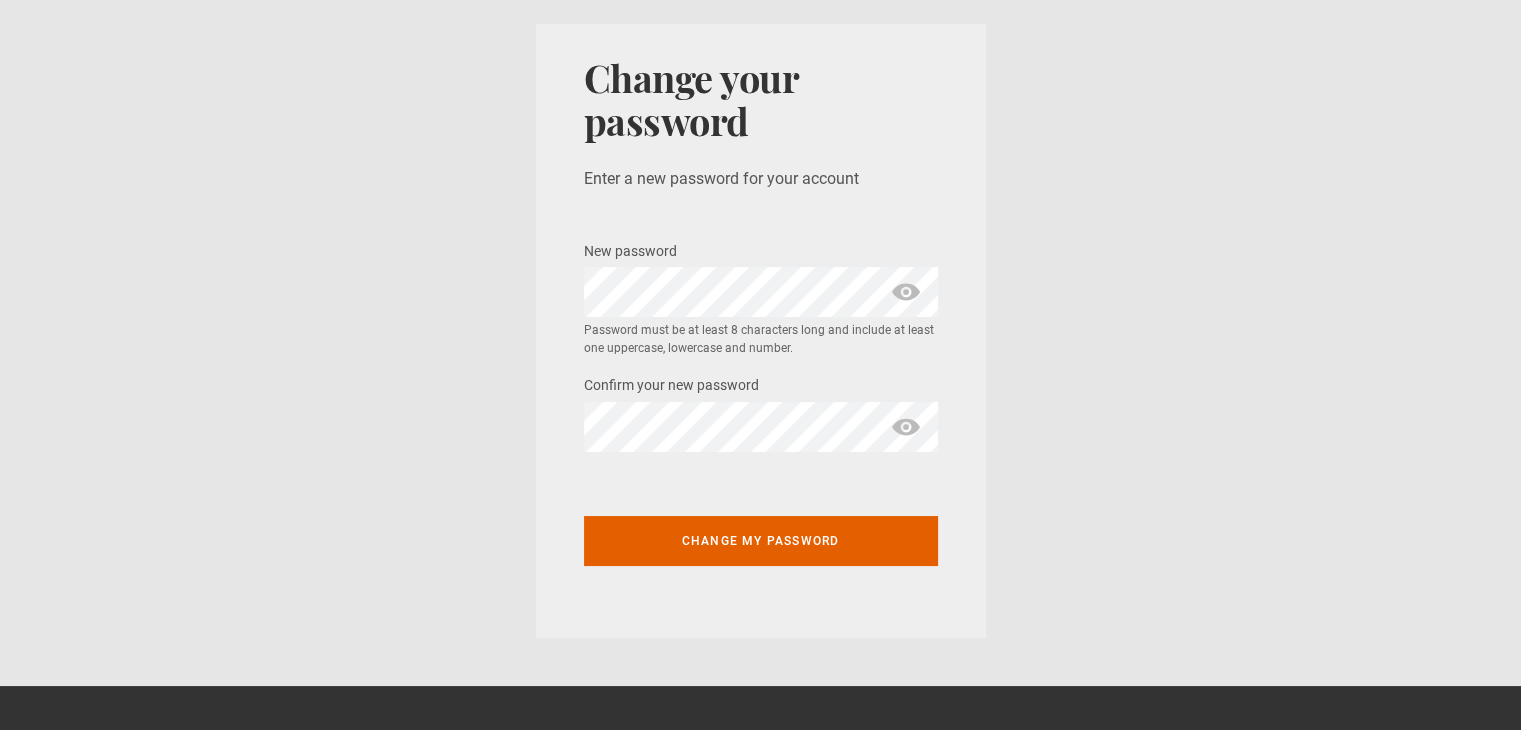 click at bounding box center [906, 292] 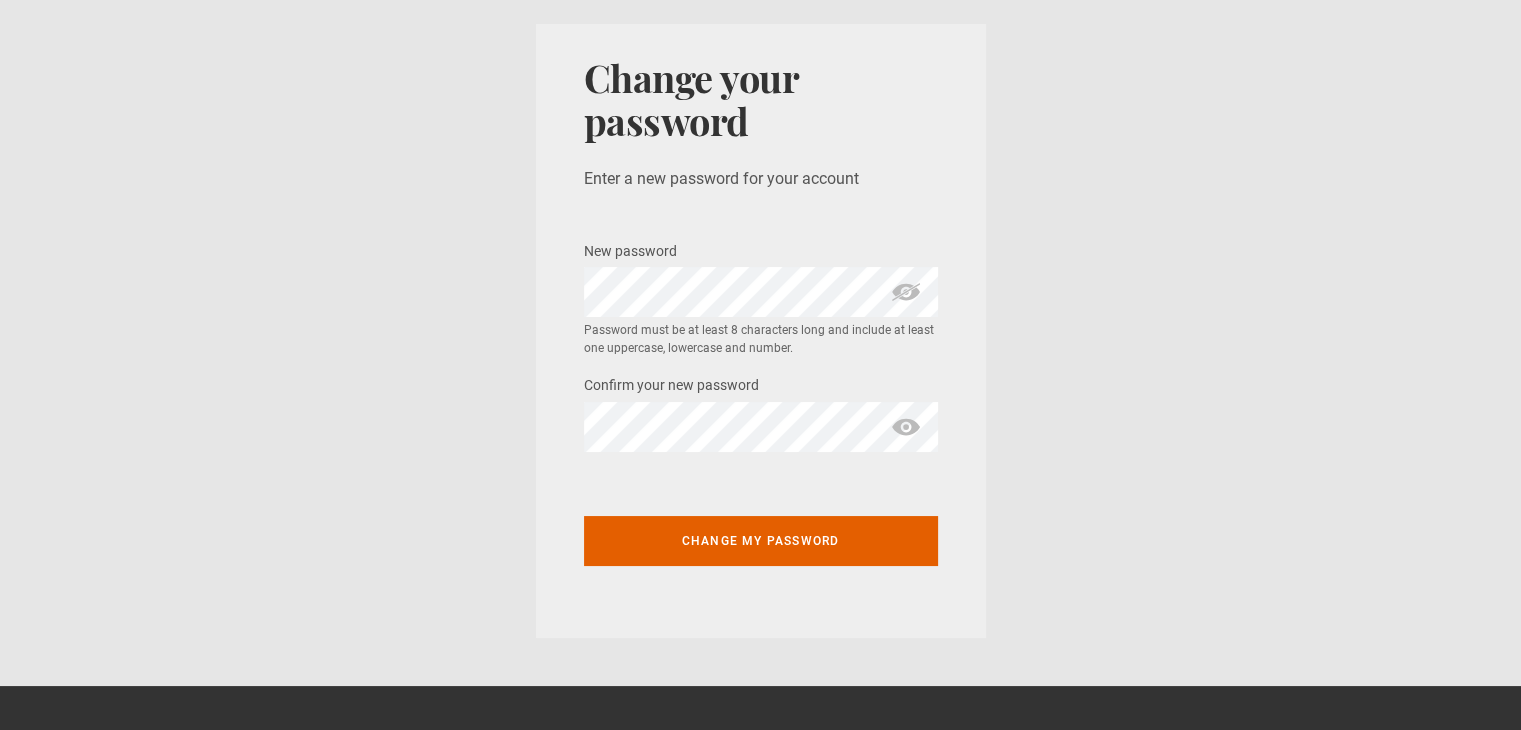 click at bounding box center [906, 427] 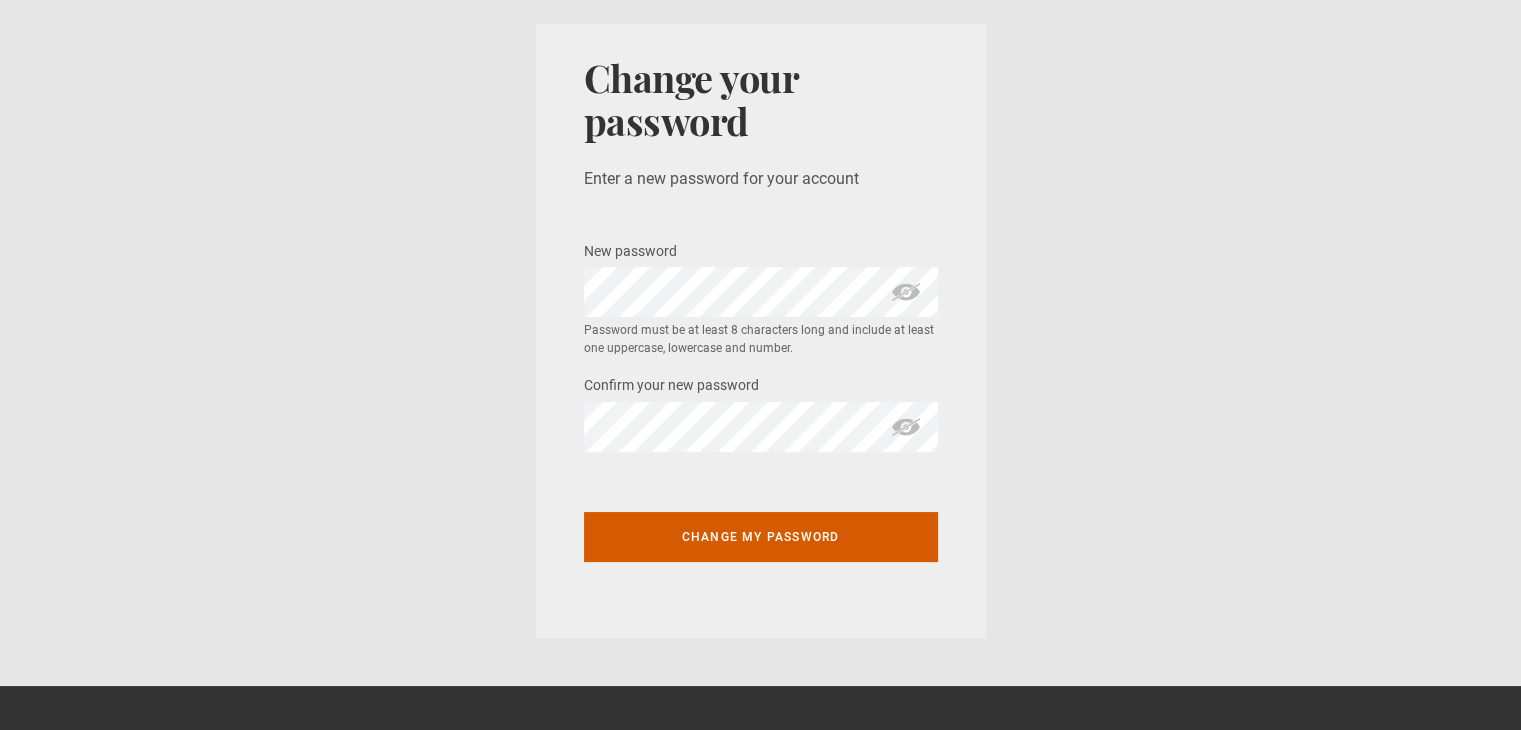 click on "Change my password" at bounding box center (761, 537) 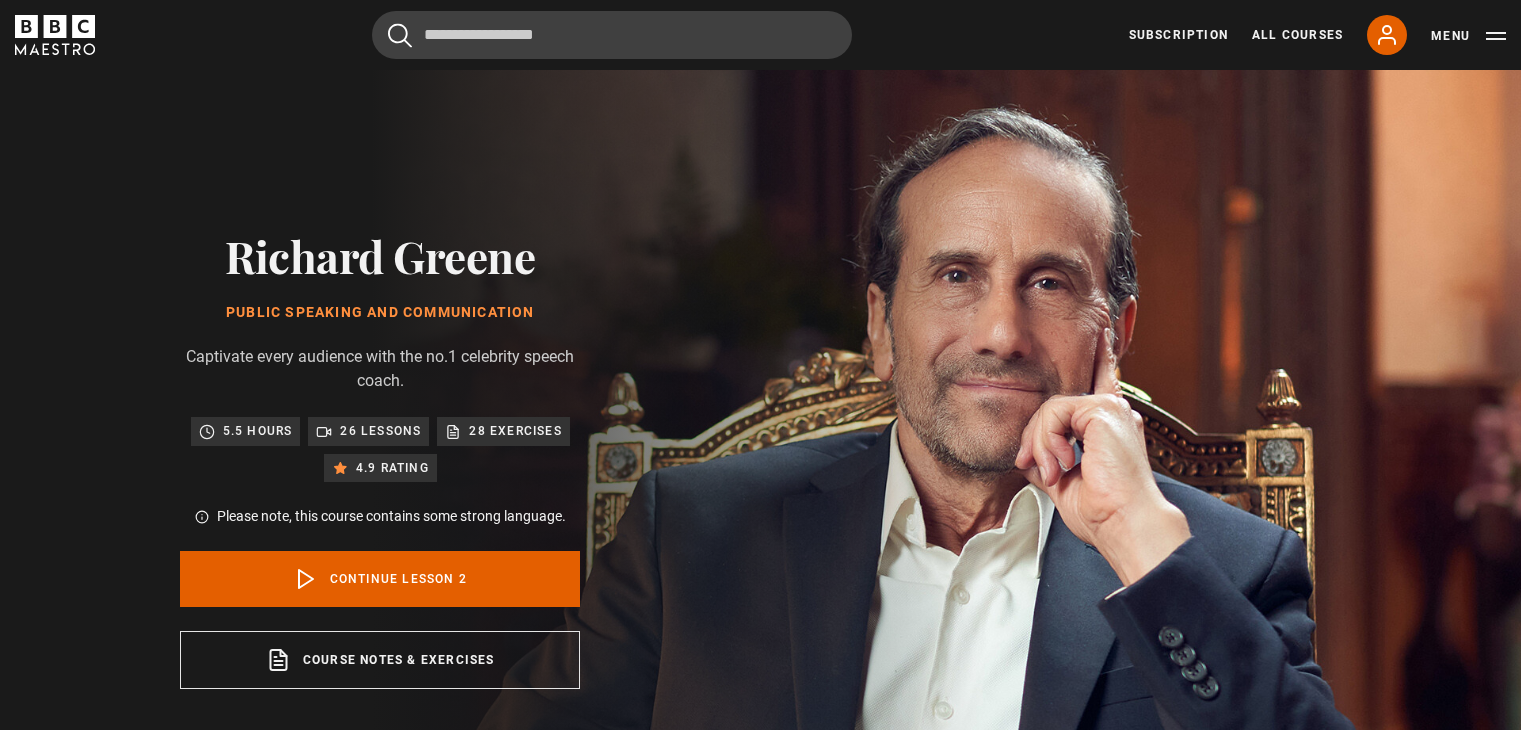scroll, scrollTop: 848, scrollLeft: 0, axis: vertical 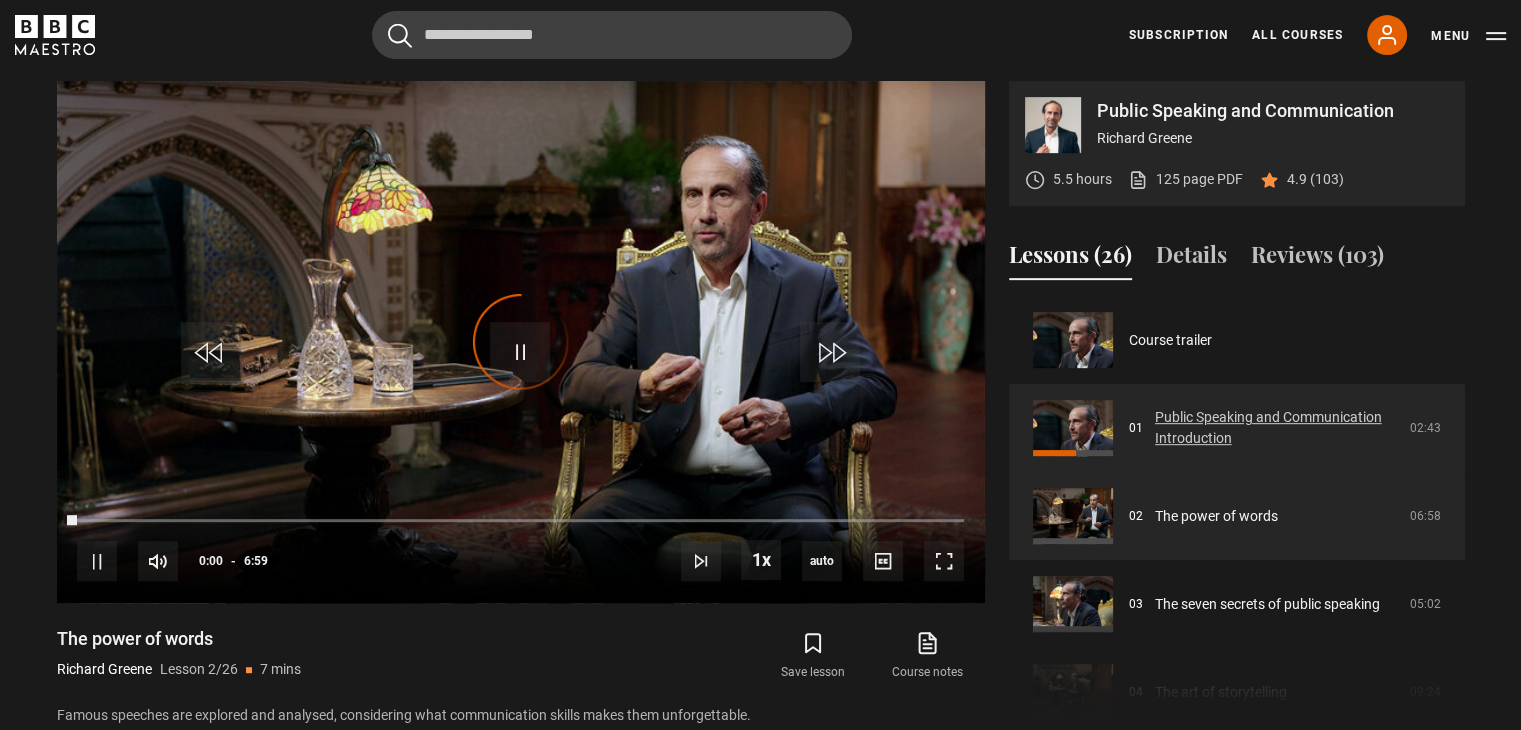 click on "Public Speaking and Communication Introduction" at bounding box center (1276, 428) 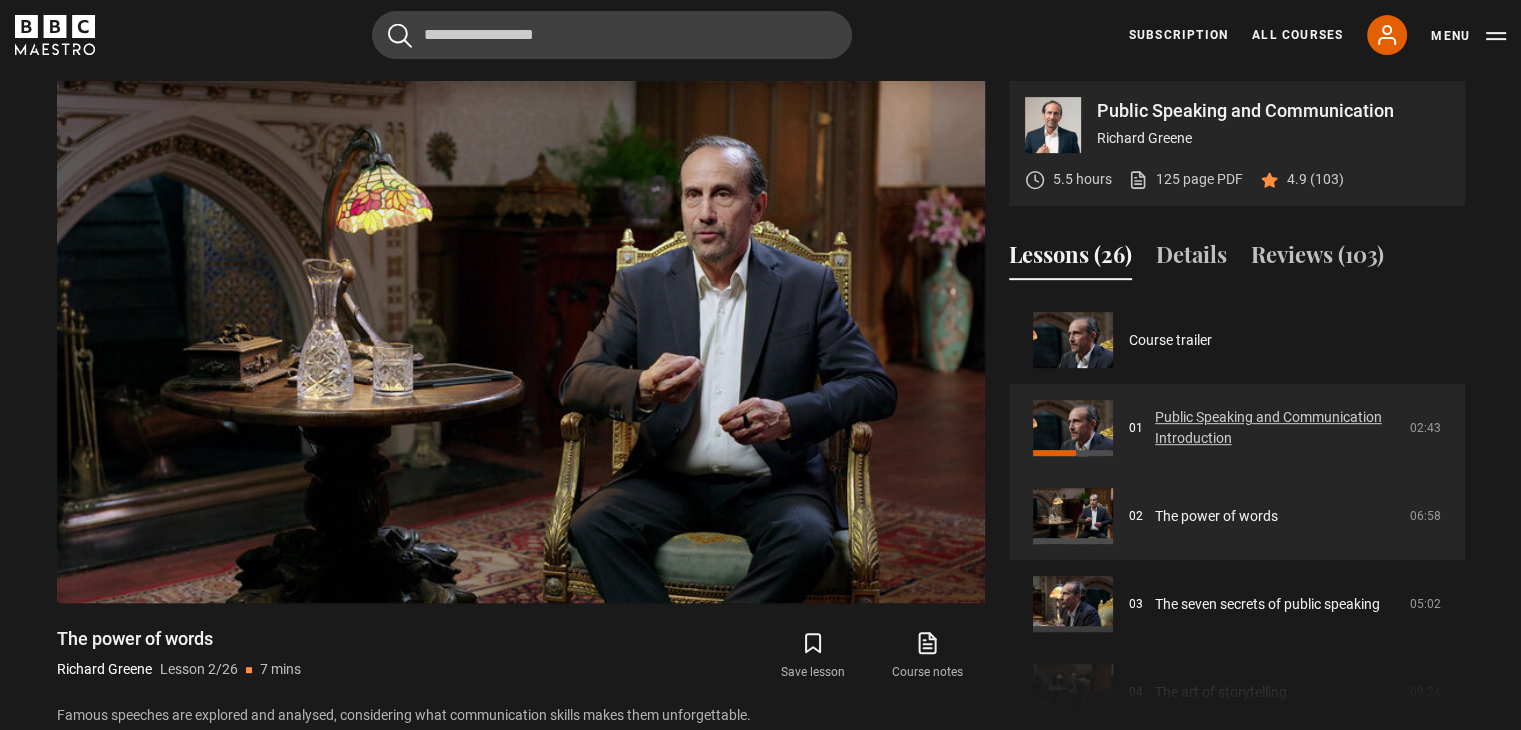 scroll, scrollTop: 848, scrollLeft: 0, axis: vertical 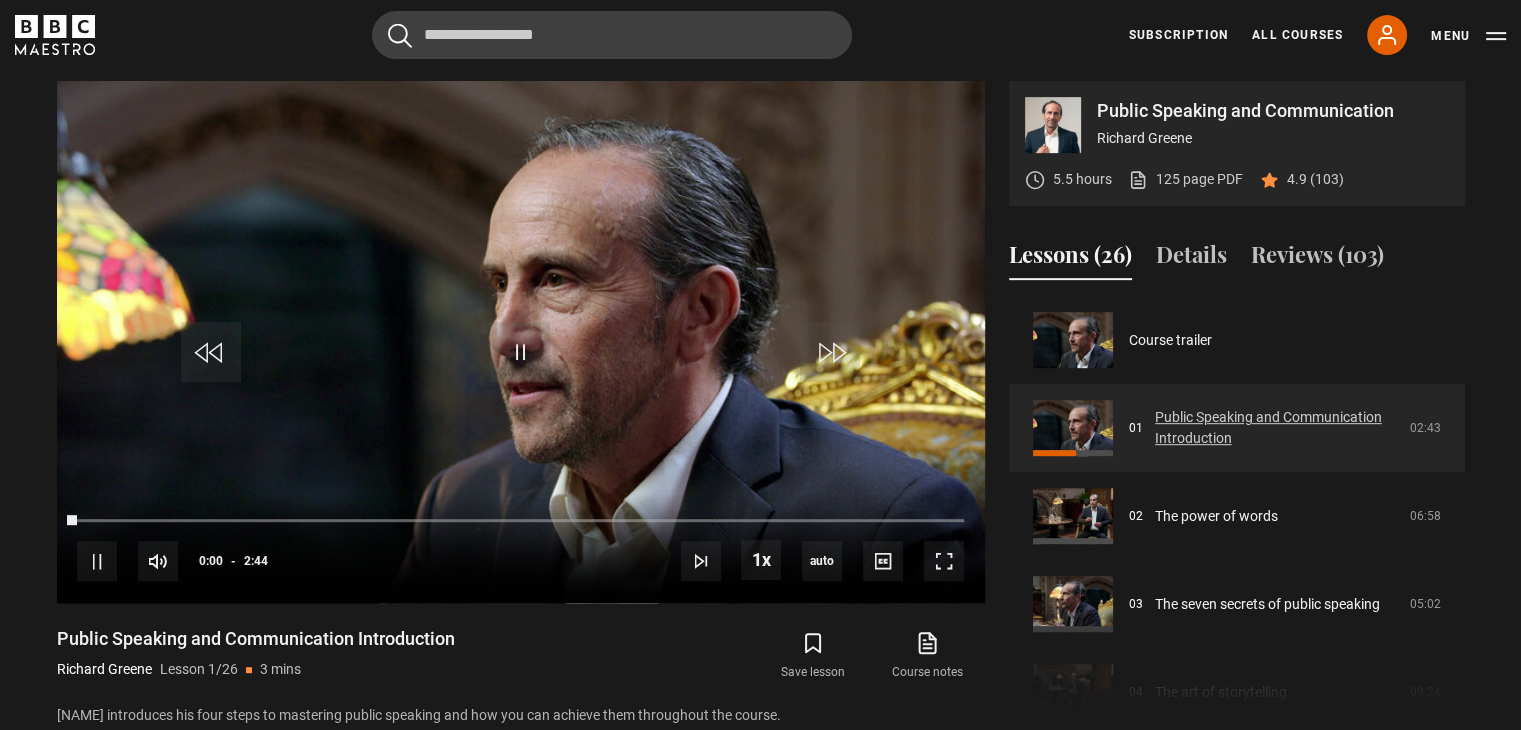 click on "Public Speaking and Communication Introduction" at bounding box center [1276, 428] 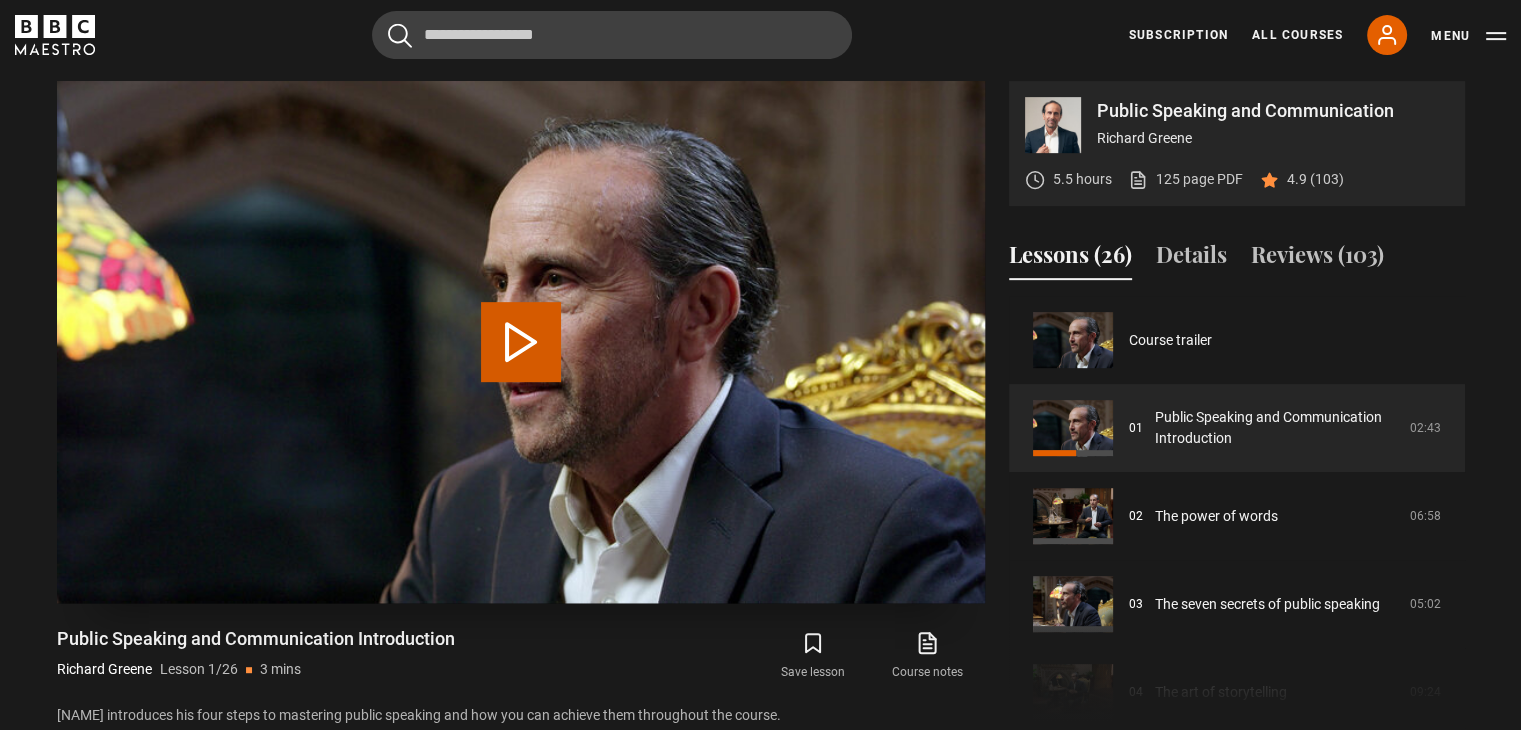click at bounding box center (521, 342) 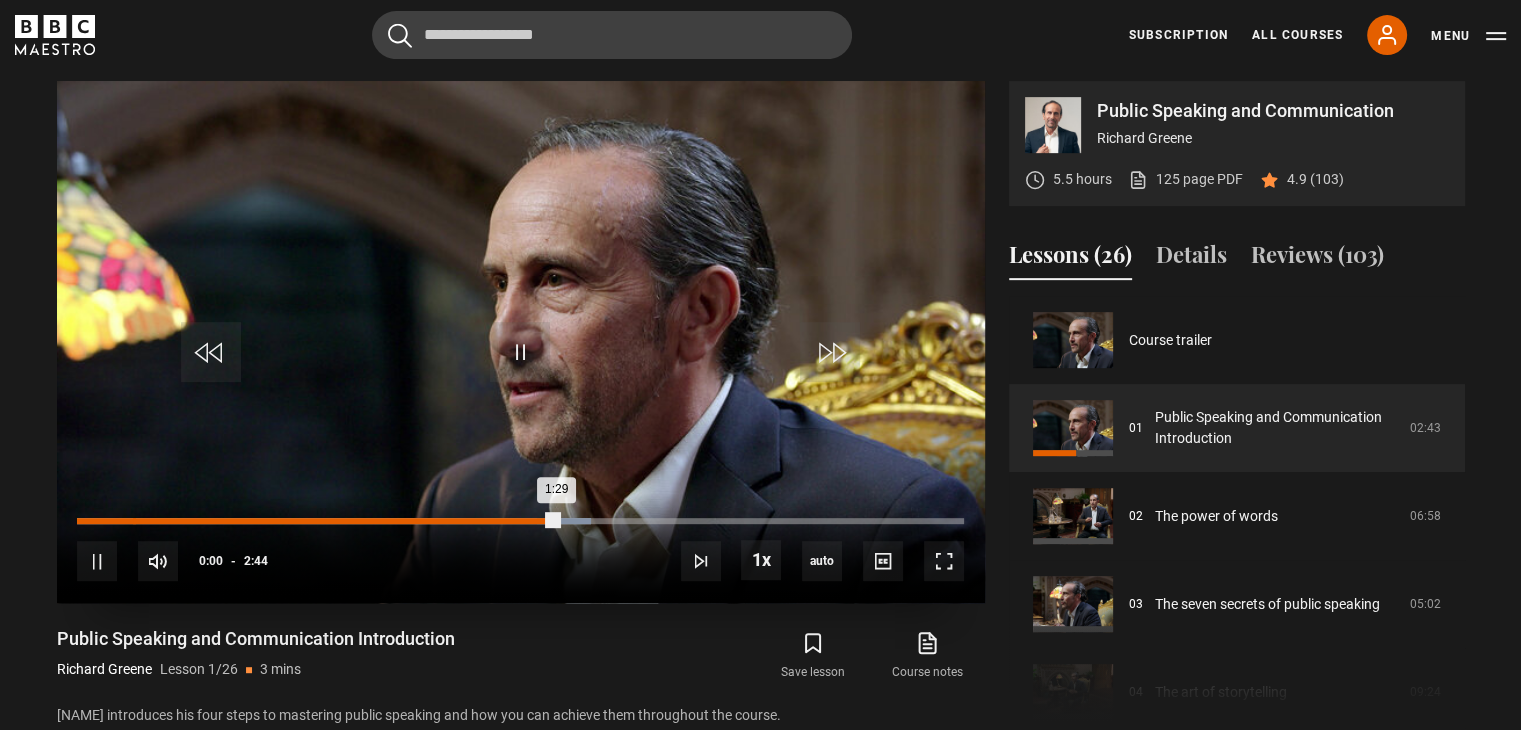 click on "0:10" at bounding box center [134, 521] 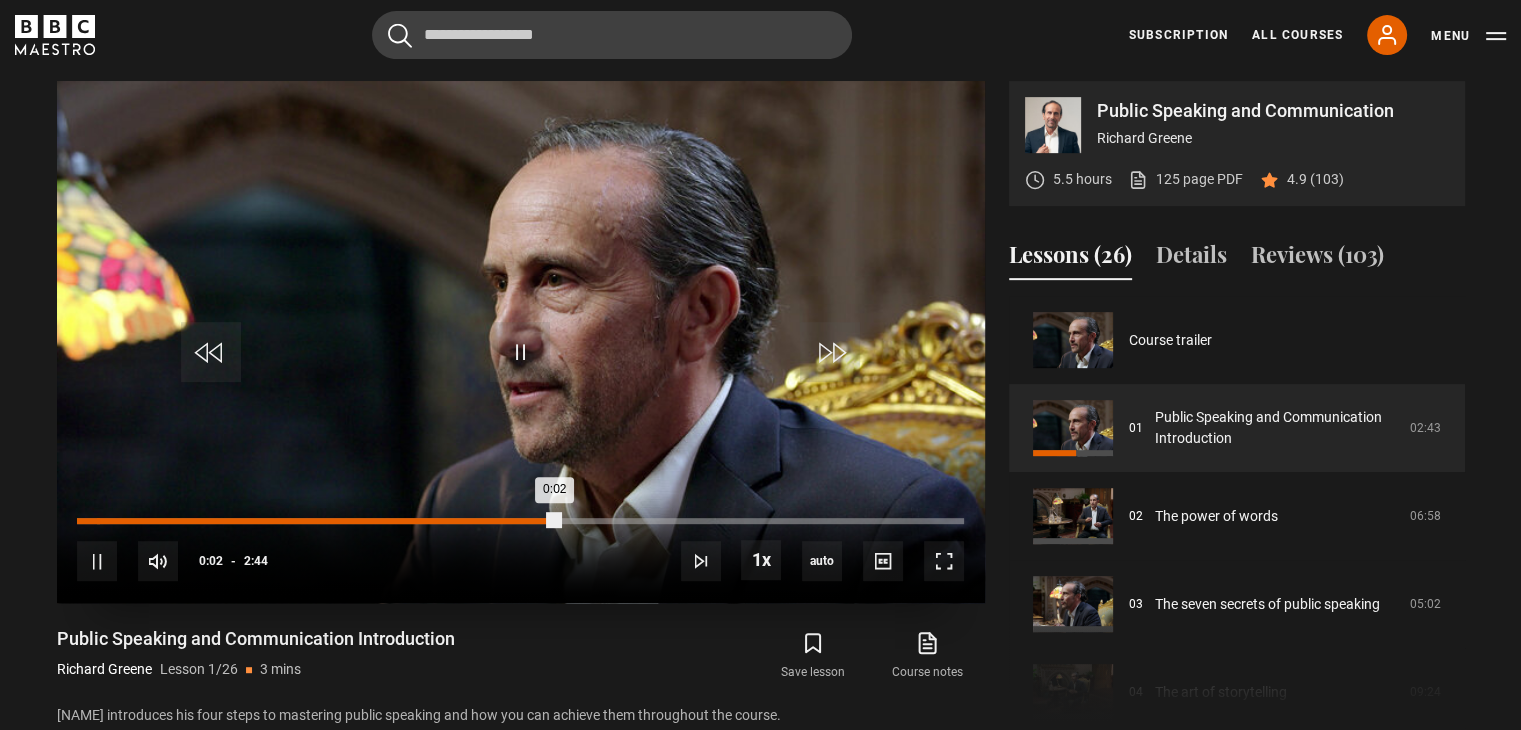 click on "0:03" at bounding box center (98, 521) 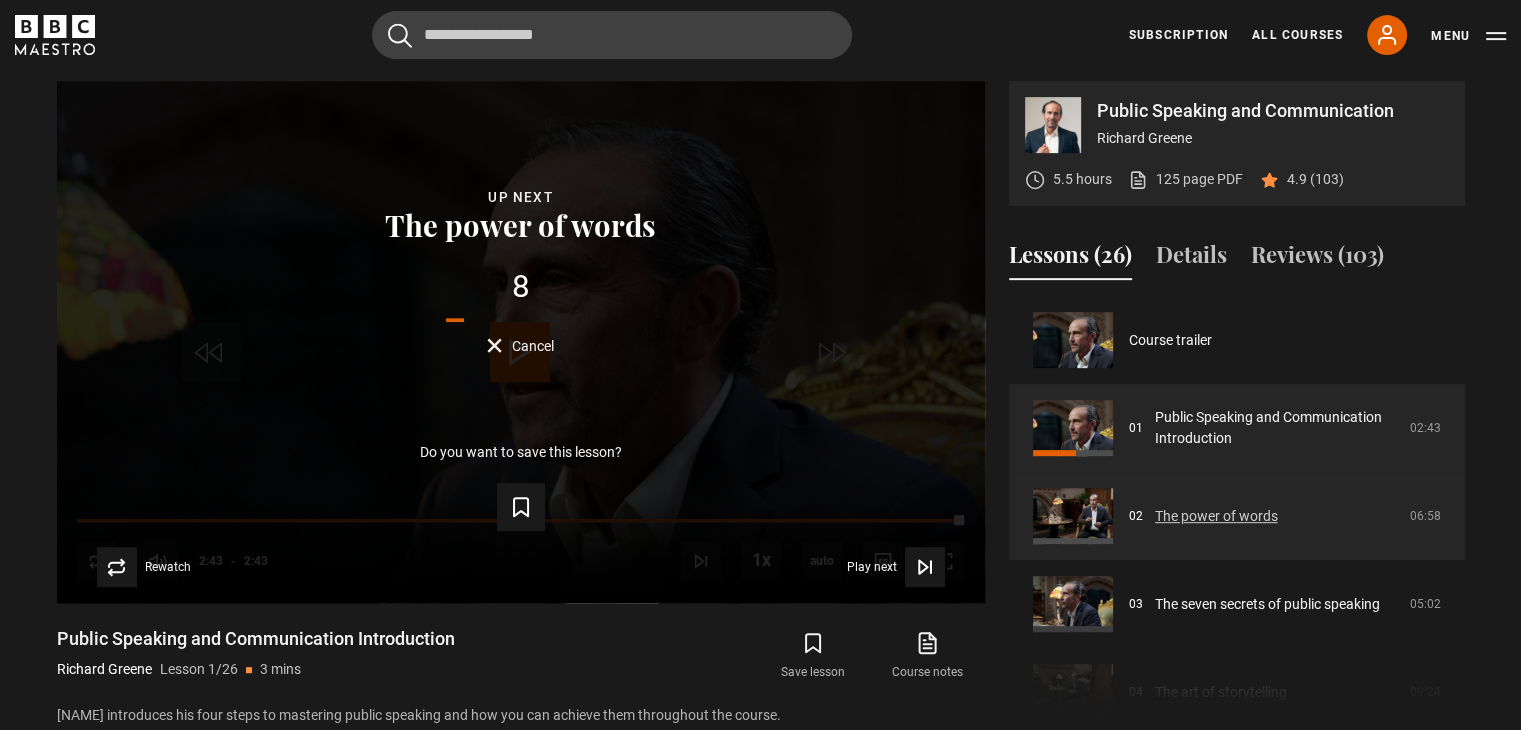 click on "The power of words" at bounding box center [1216, 516] 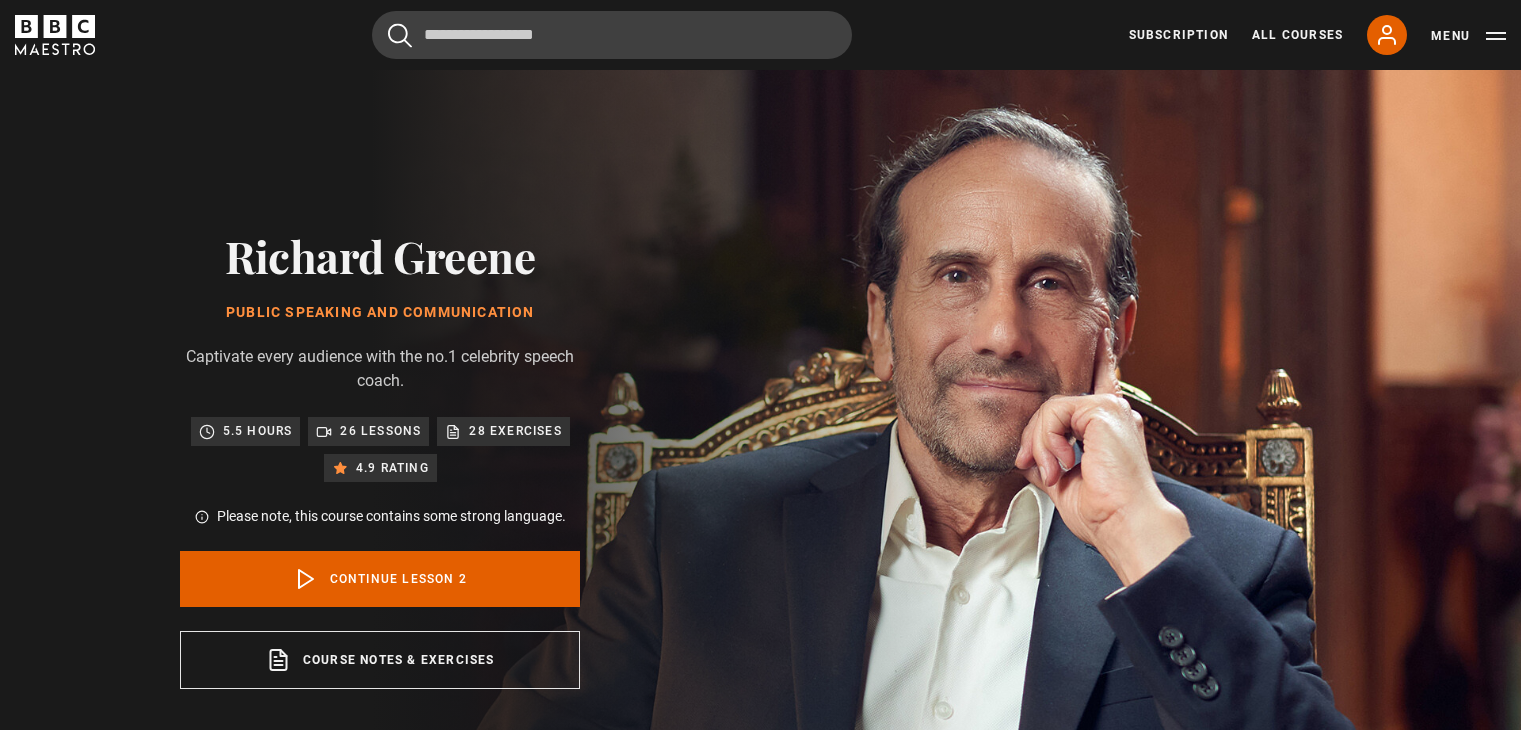 scroll, scrollTop: 848, scrollLeft: 0, axis: vertical 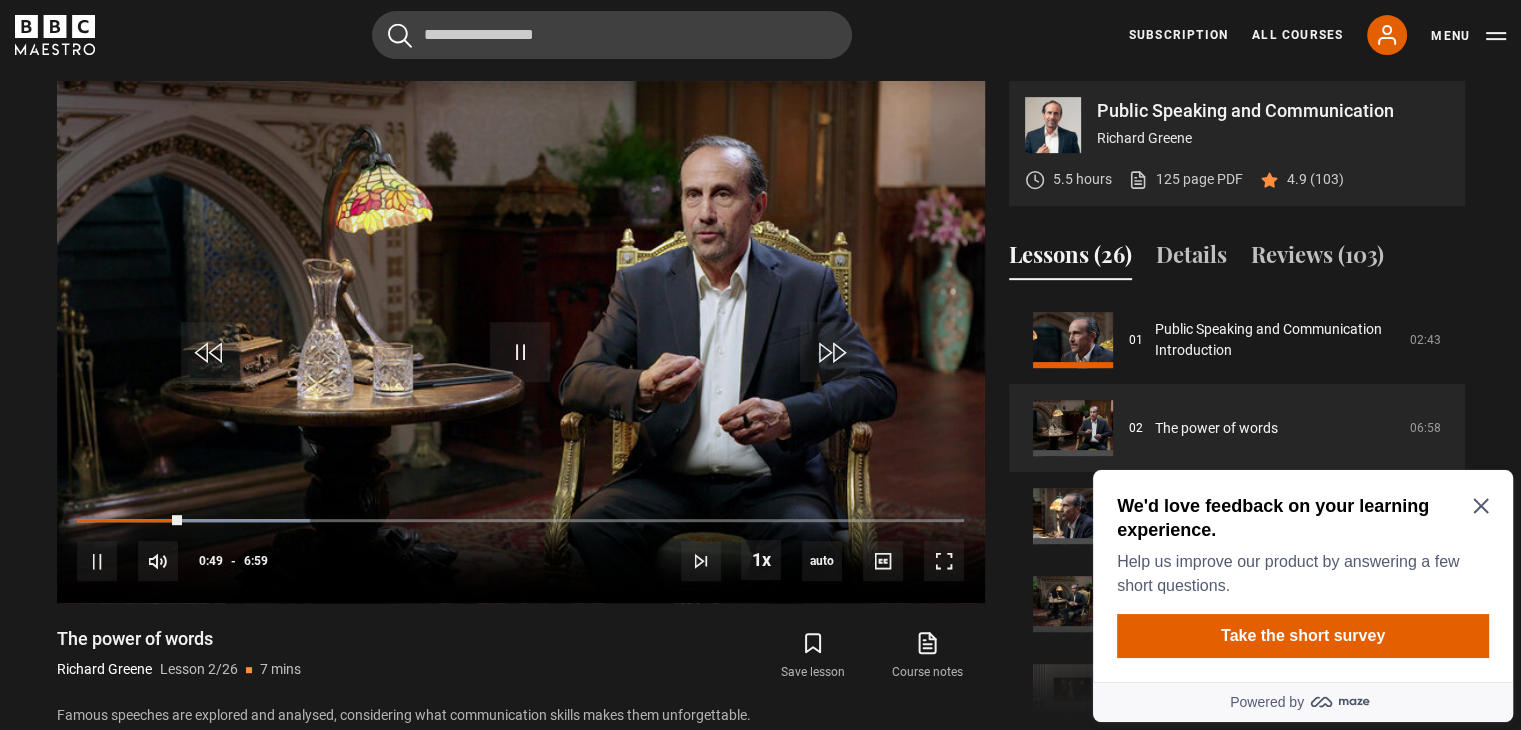 click 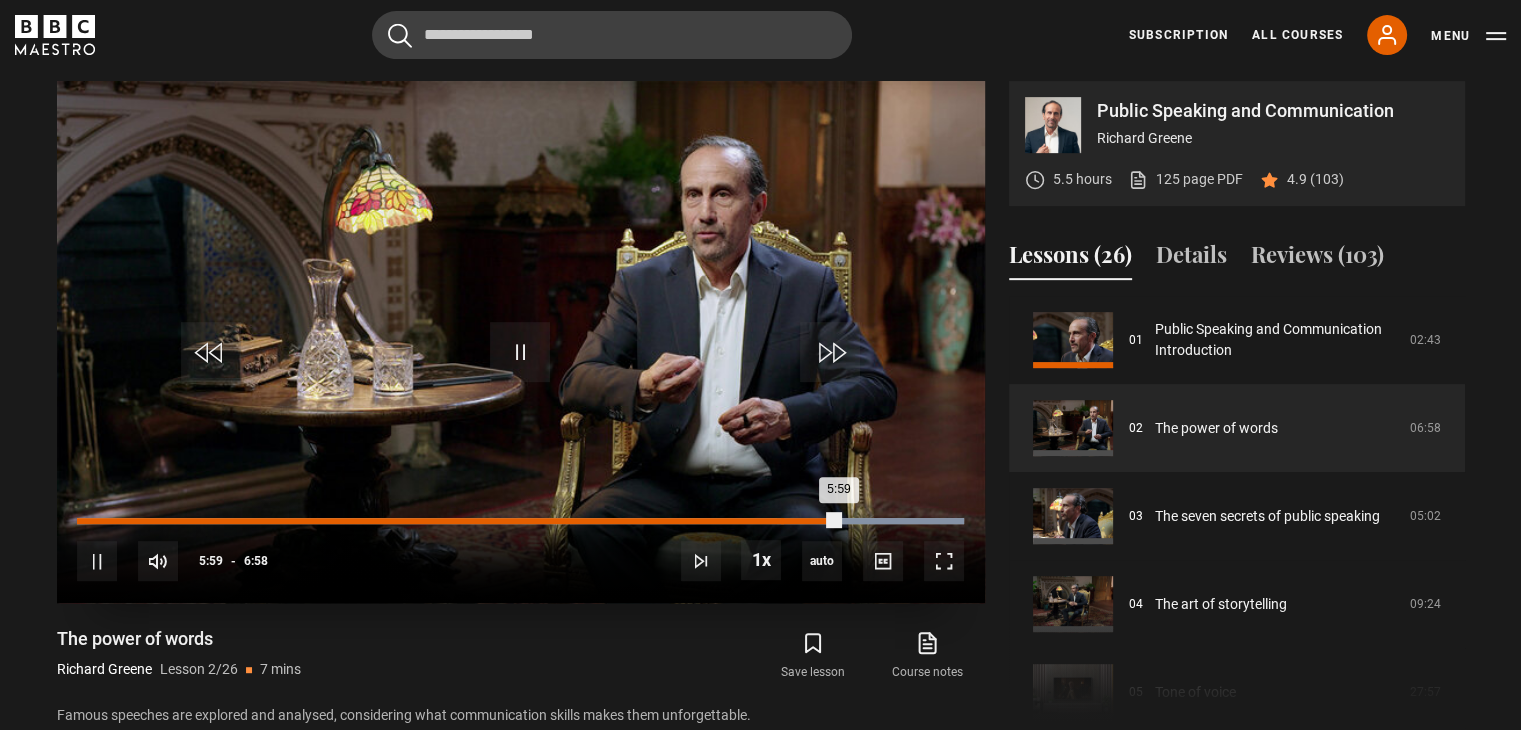 click on "Loaded :  100.00% 5:32 5:59" at bounding box center (520, 521) 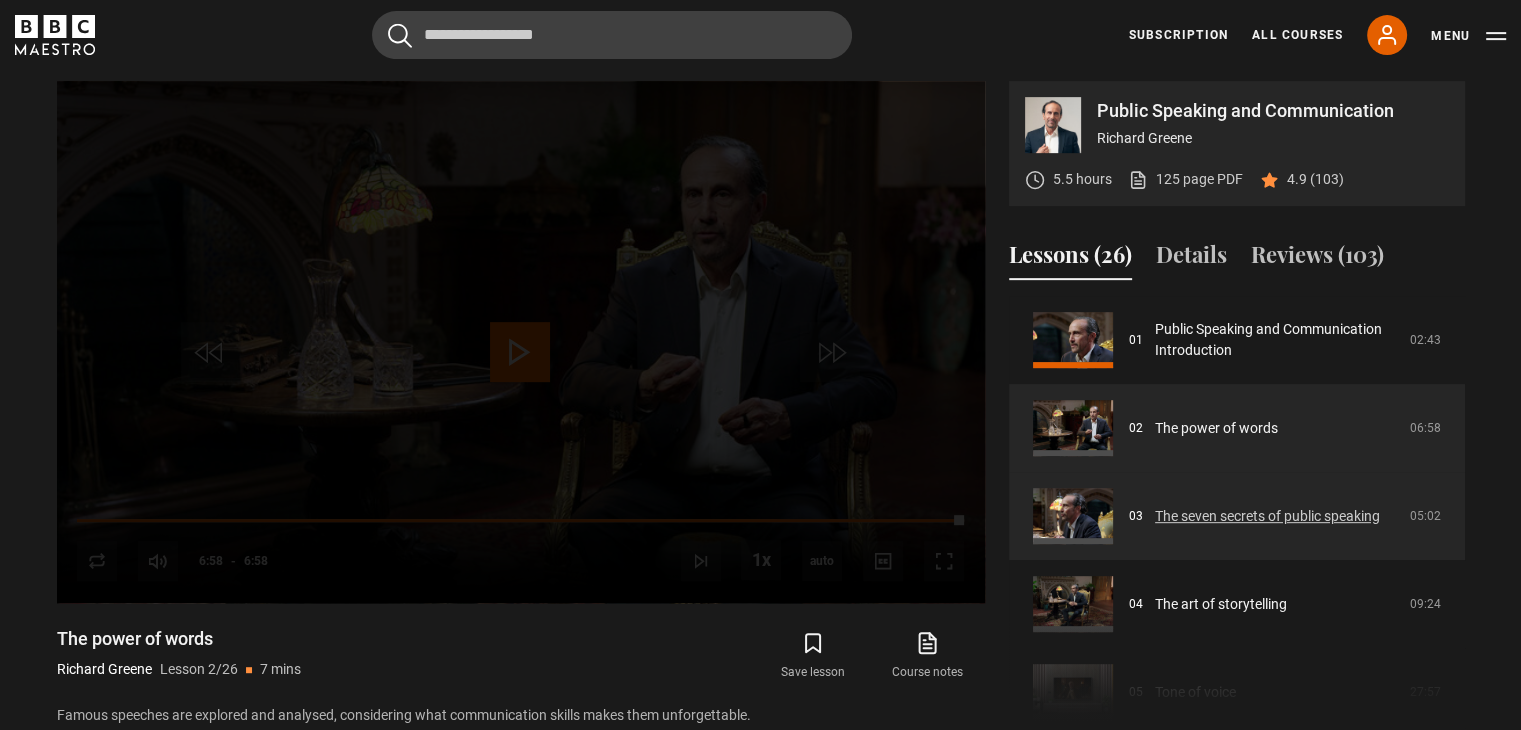 click on "The seven secrets of public speaking" at bounding box center (1267, 516) 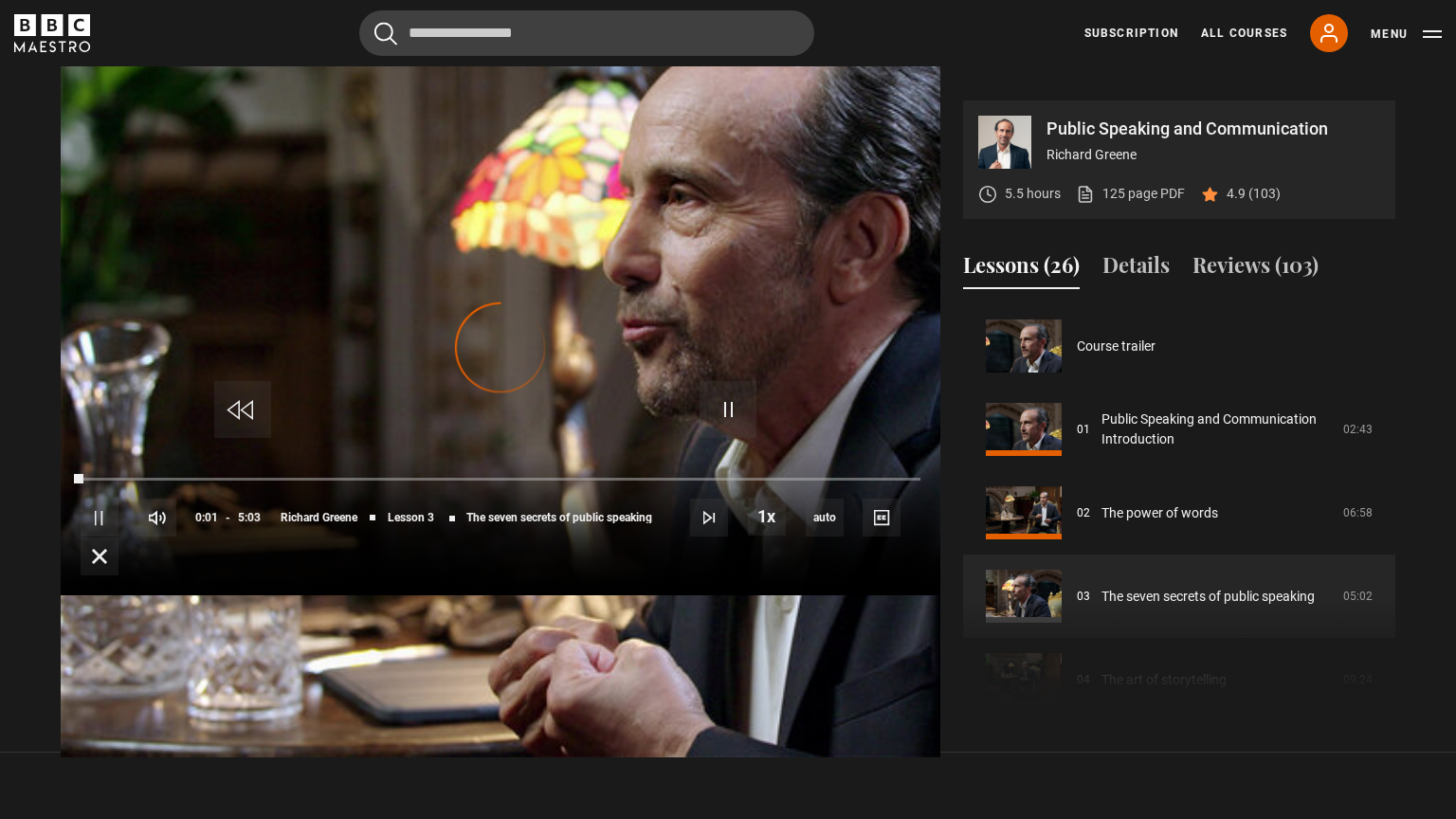 scroll, scrollTop: 804, scrollLeft: 0, axis: vertical 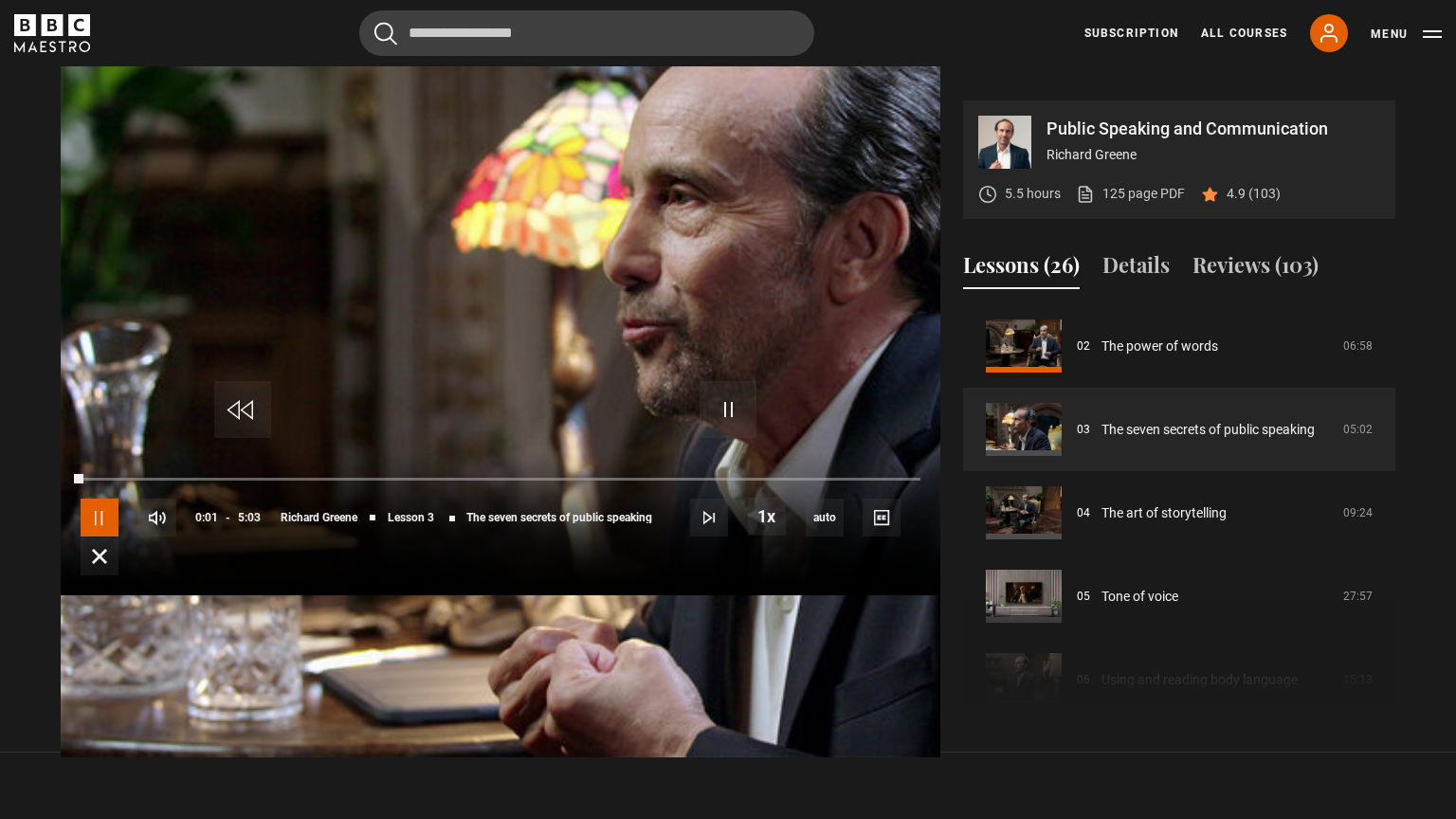 click at bounding box center [100, 518] 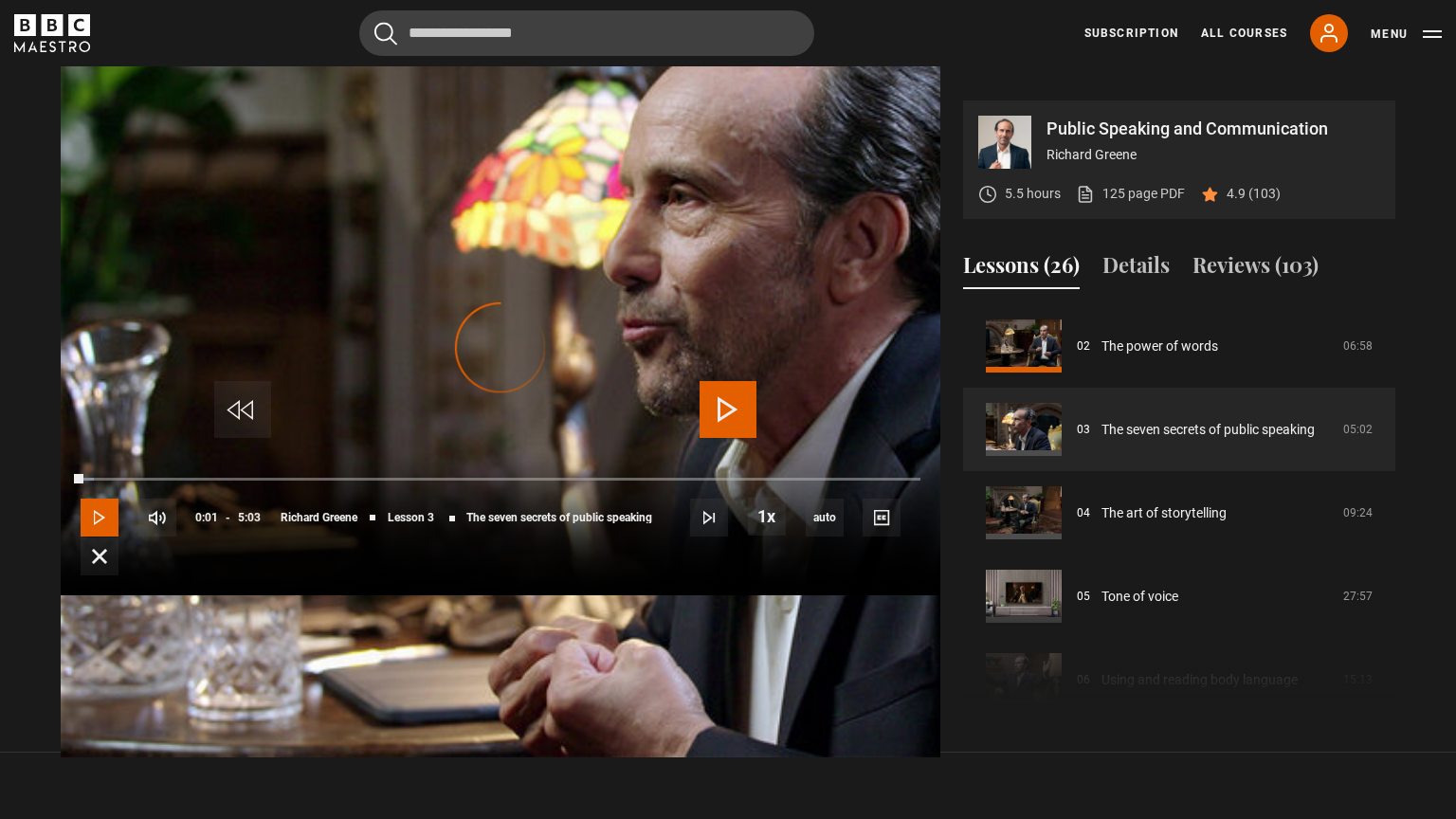 click at bounding box center [100, 518] 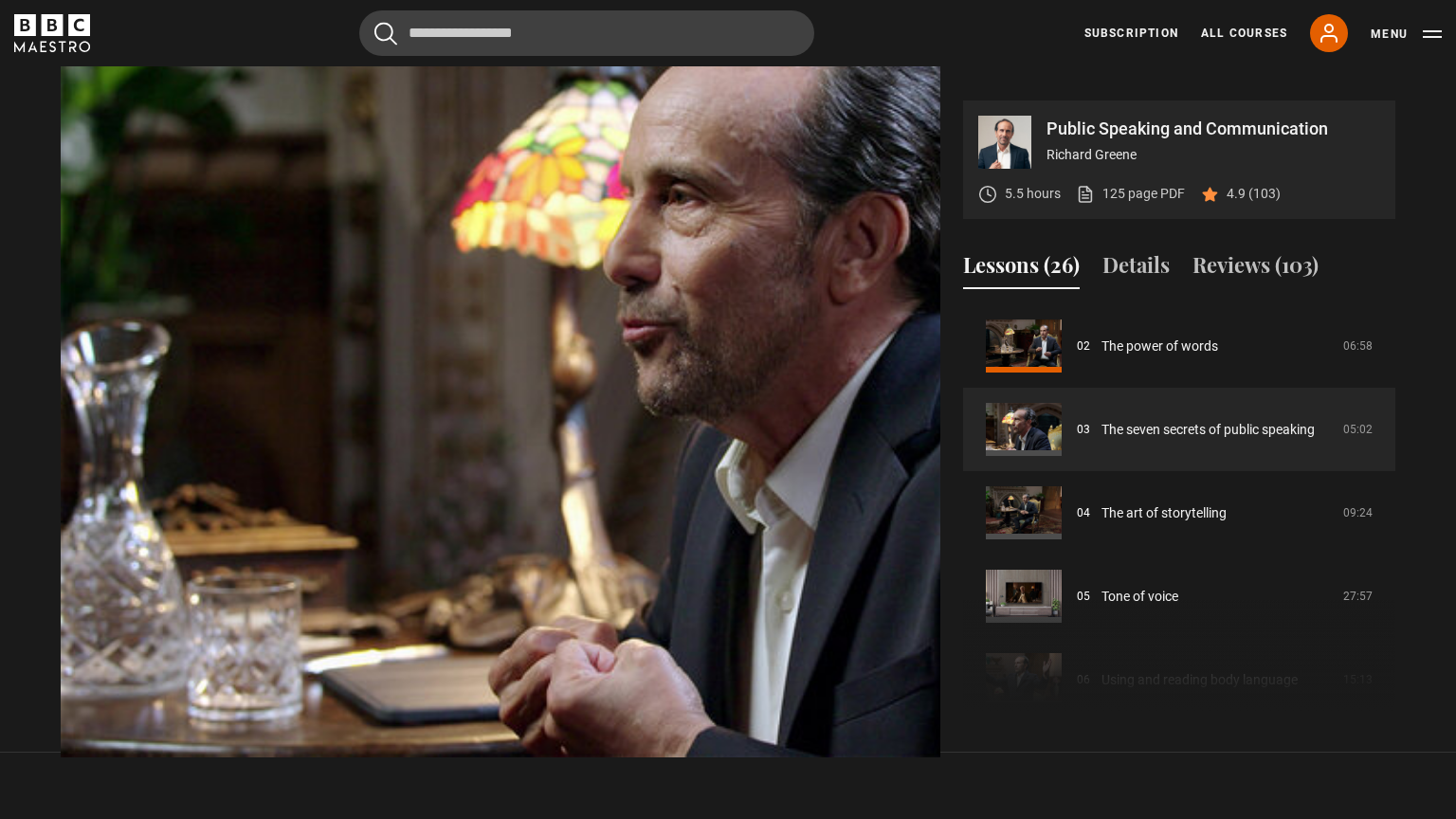 scroll, scrollTop: 0, scrollLeft: 0, axis: both 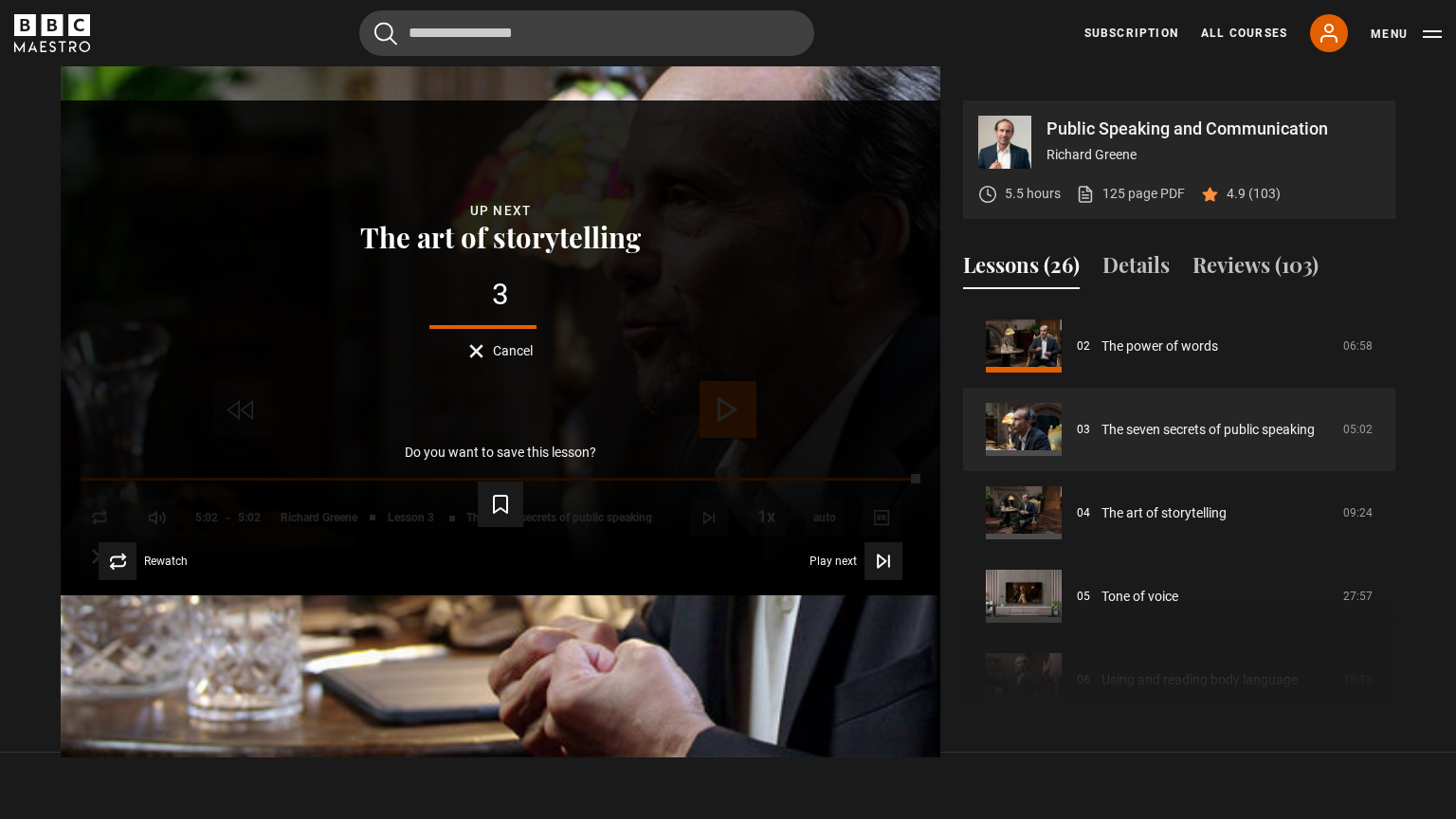 click on "Lesson Completed
Up next
The art of storytelling
3
Cancel
Do you want to save this lesson?
Save lesson
Rewatch
Rewatch
Play next
Play next" at bounding box center [500, 348] 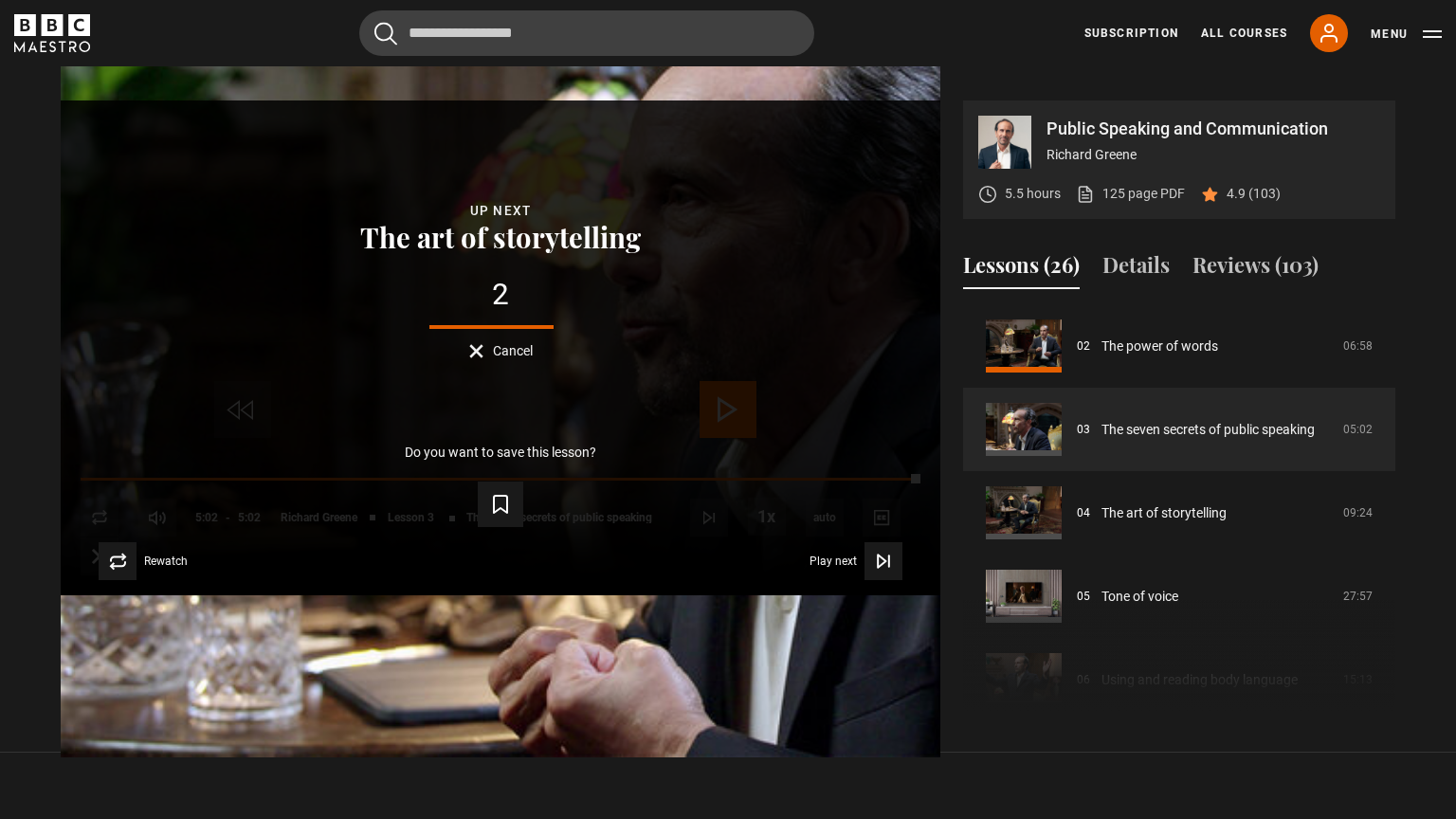 click on "Cancel" at bounding box center (513, 351) 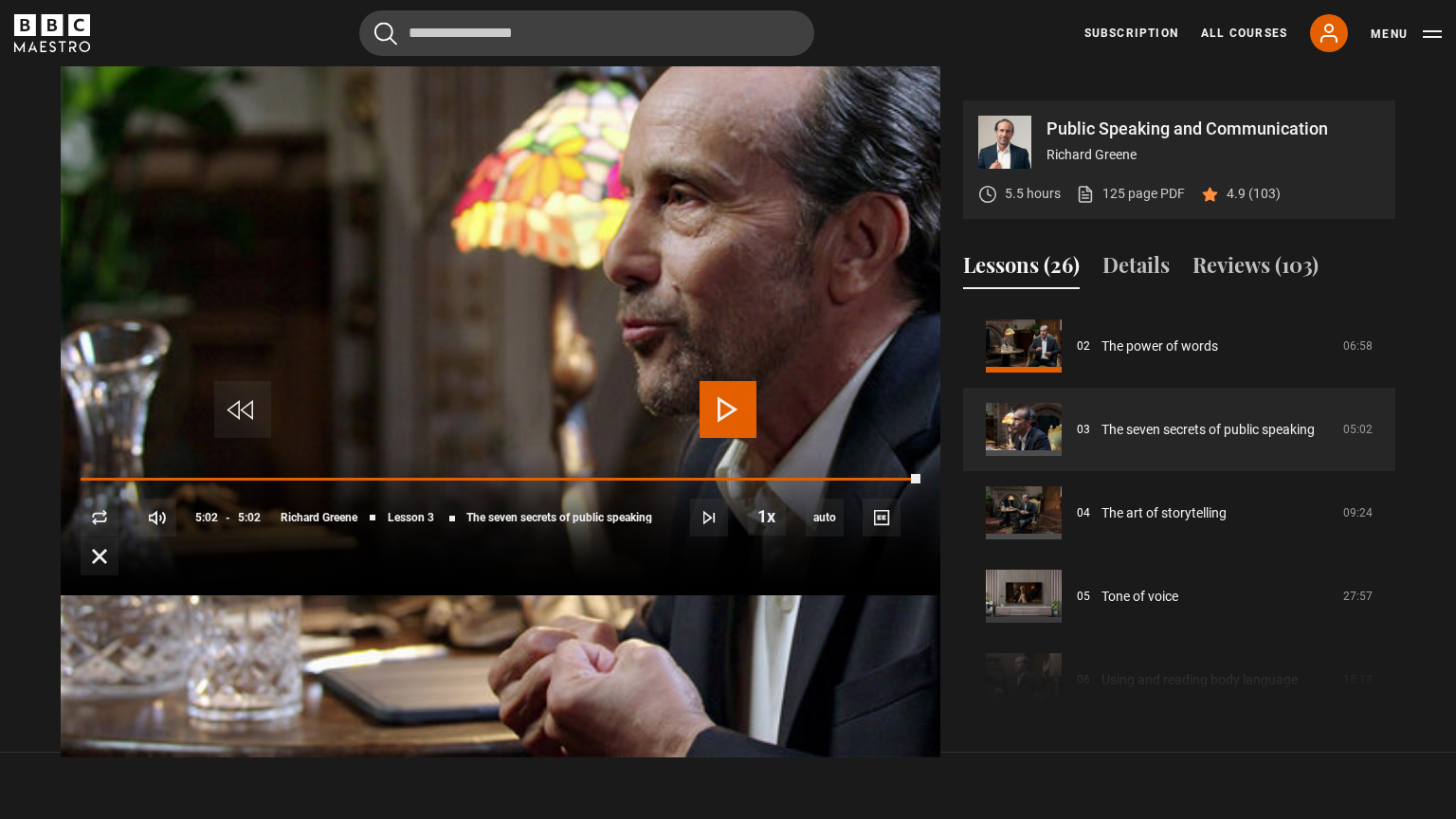 click on "10s Skip Back 10 seconds Play 10s Skip Forward 10 seconds Loaded :  100.00% 3:44 5:02 Replay Mute Current Time  5:02 - Duration  5:02
Richard  Greene
Lesson 3
The seven secrets of public speaking
1x Playback Rate 2x 1.5x 1x , selected 0.5x auto Quality 360p 720p 1080p 2160p Auto , selected Captions captions off , selected English  Captions" at bounding box center (500, 523) 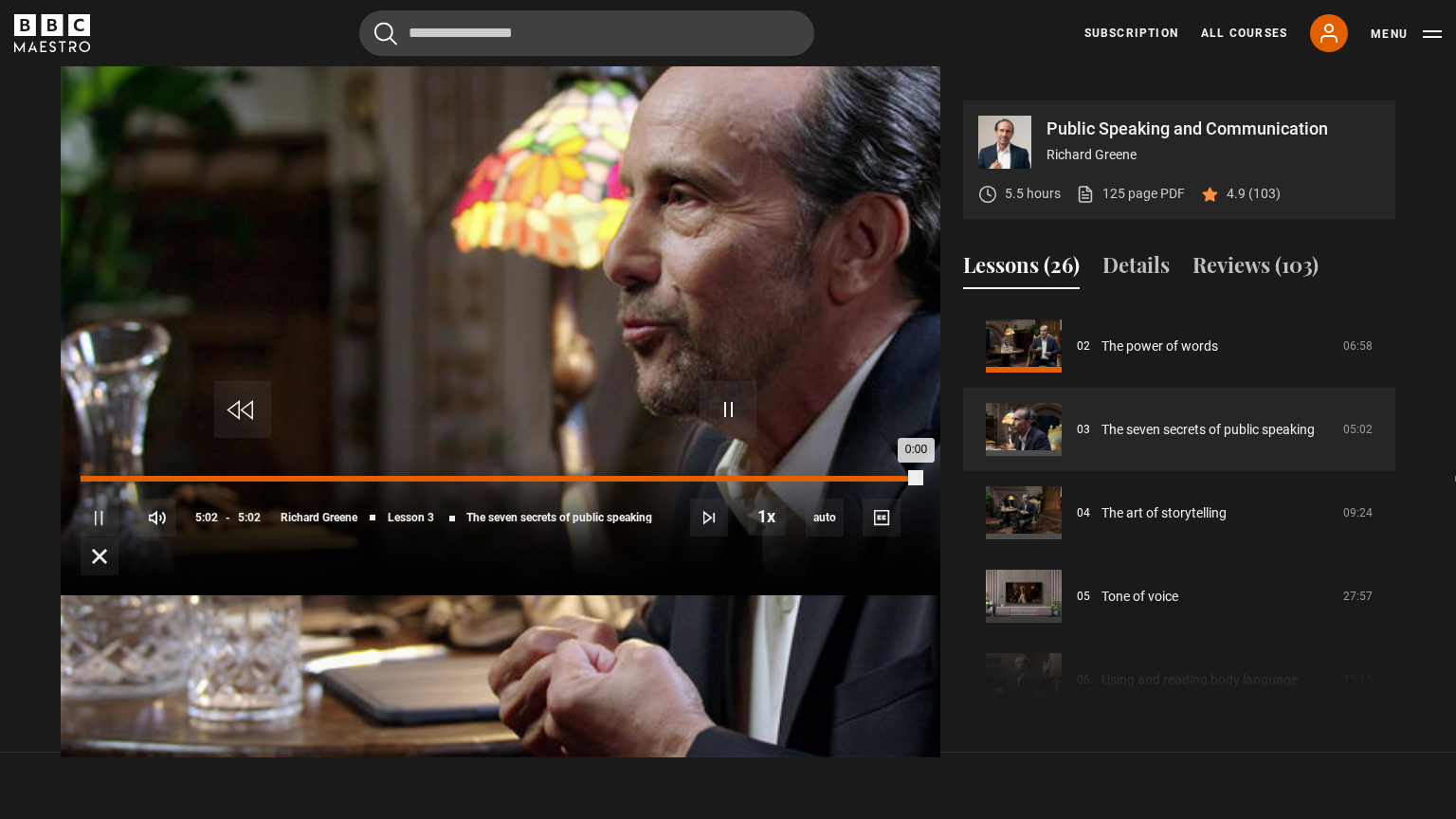 click on "Loaded :  0.00% 4:53 0:00" at bounding box center [500, 479] 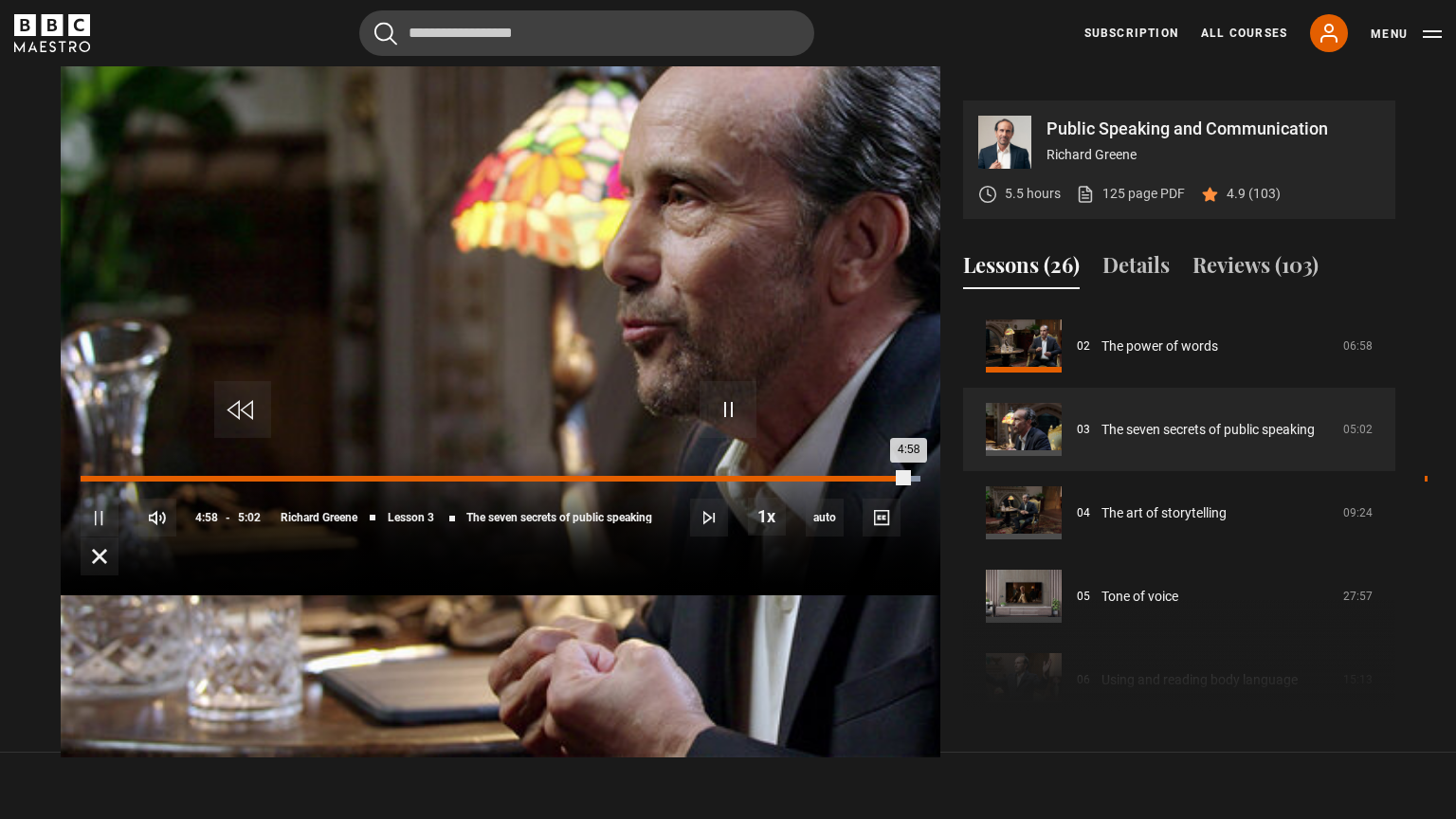 click on "4:47" at bounding box center [1426, 479] 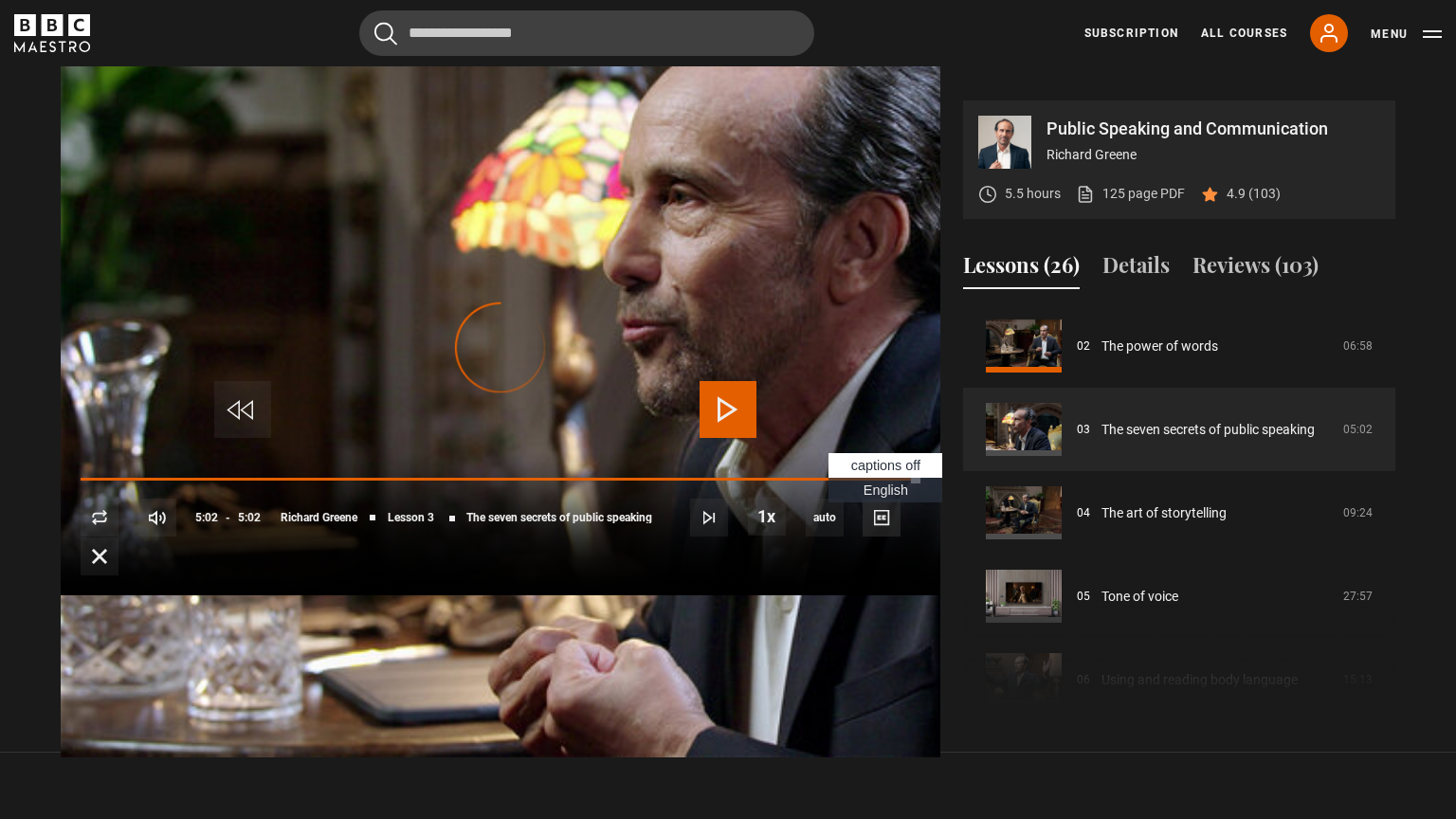 click at bounding box center (882, 518) 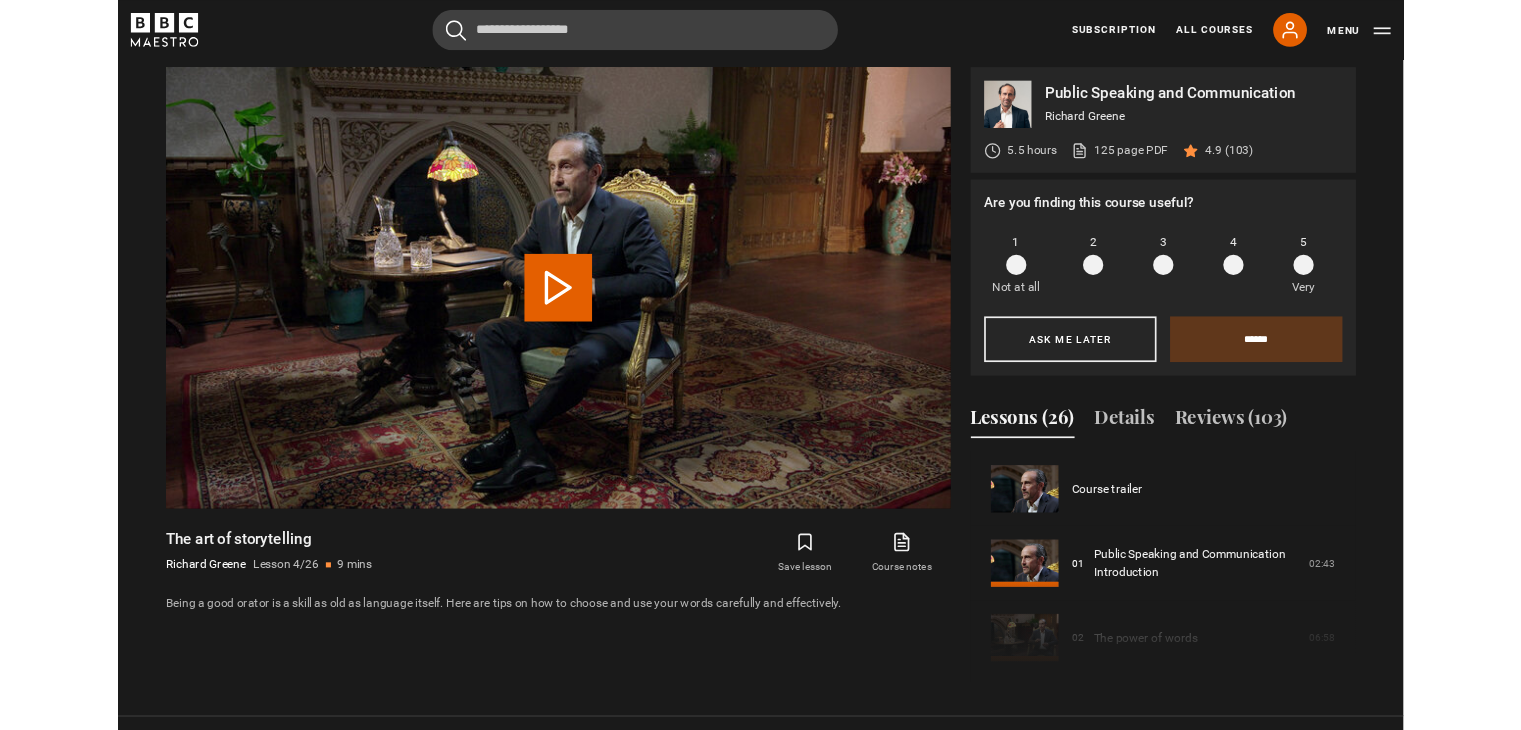 scroll, scrollTop: 936, scrollLeft: 0, axis: vertical 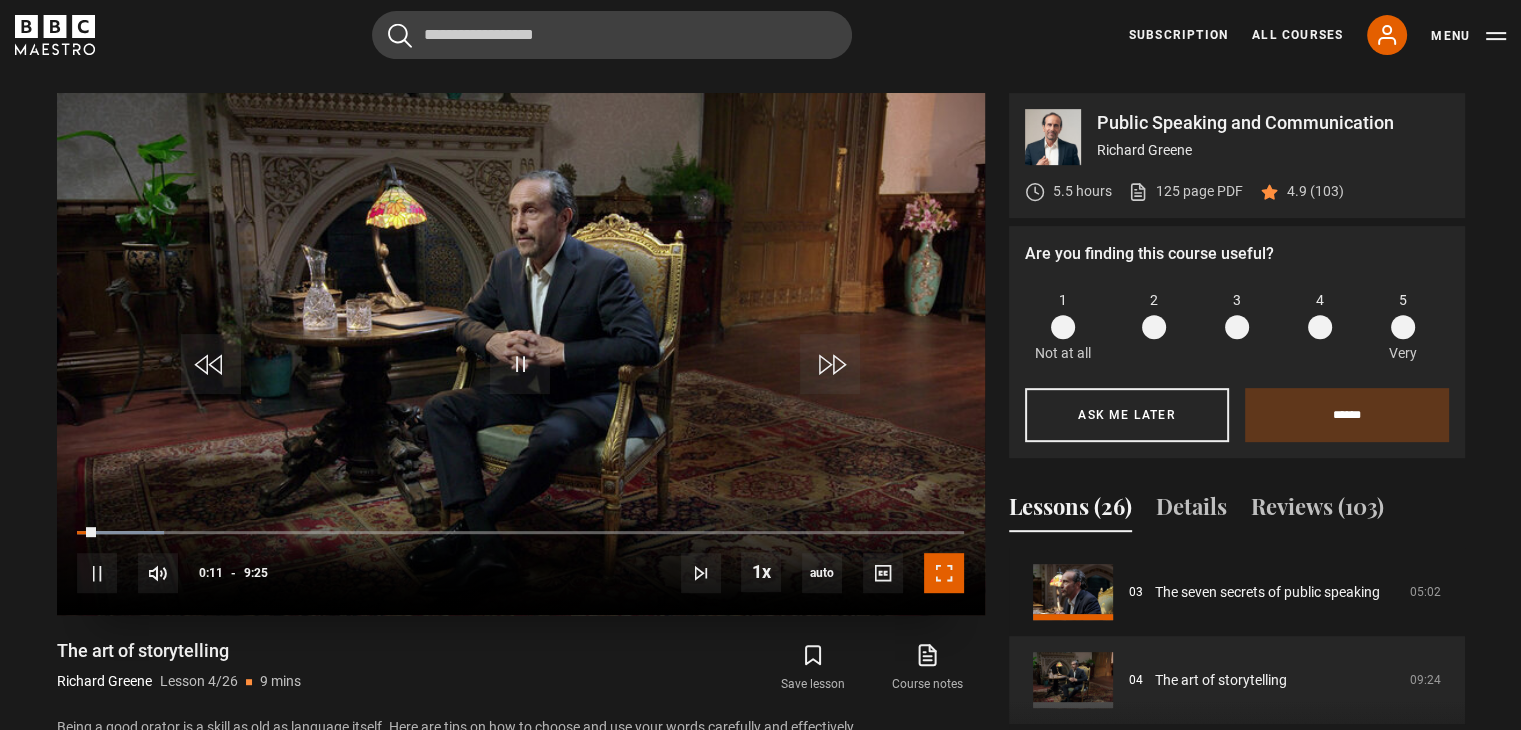 click at bounding box center (944, 573) 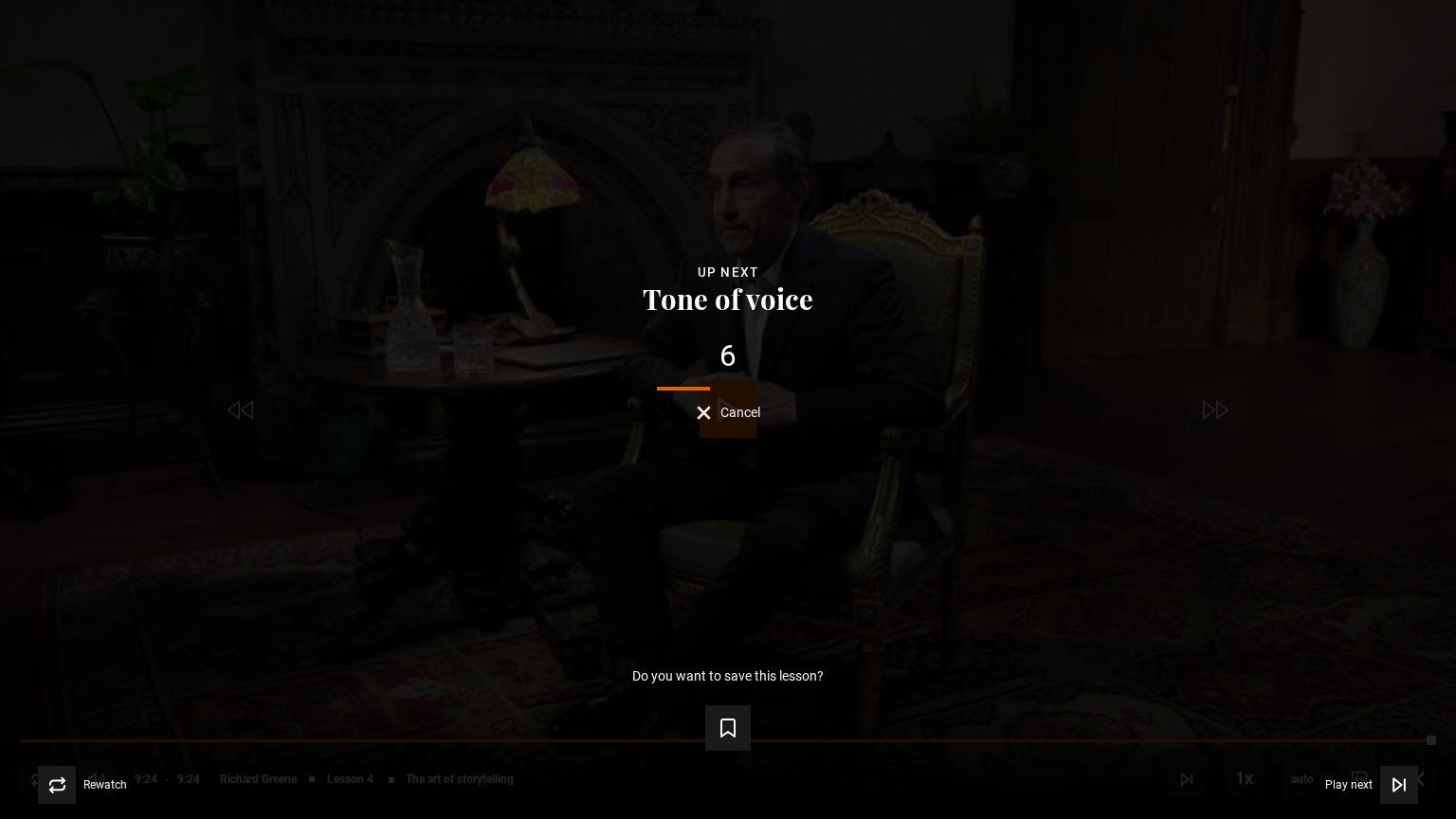 click on "6
Cancel" at bounding box center (728, 380) 